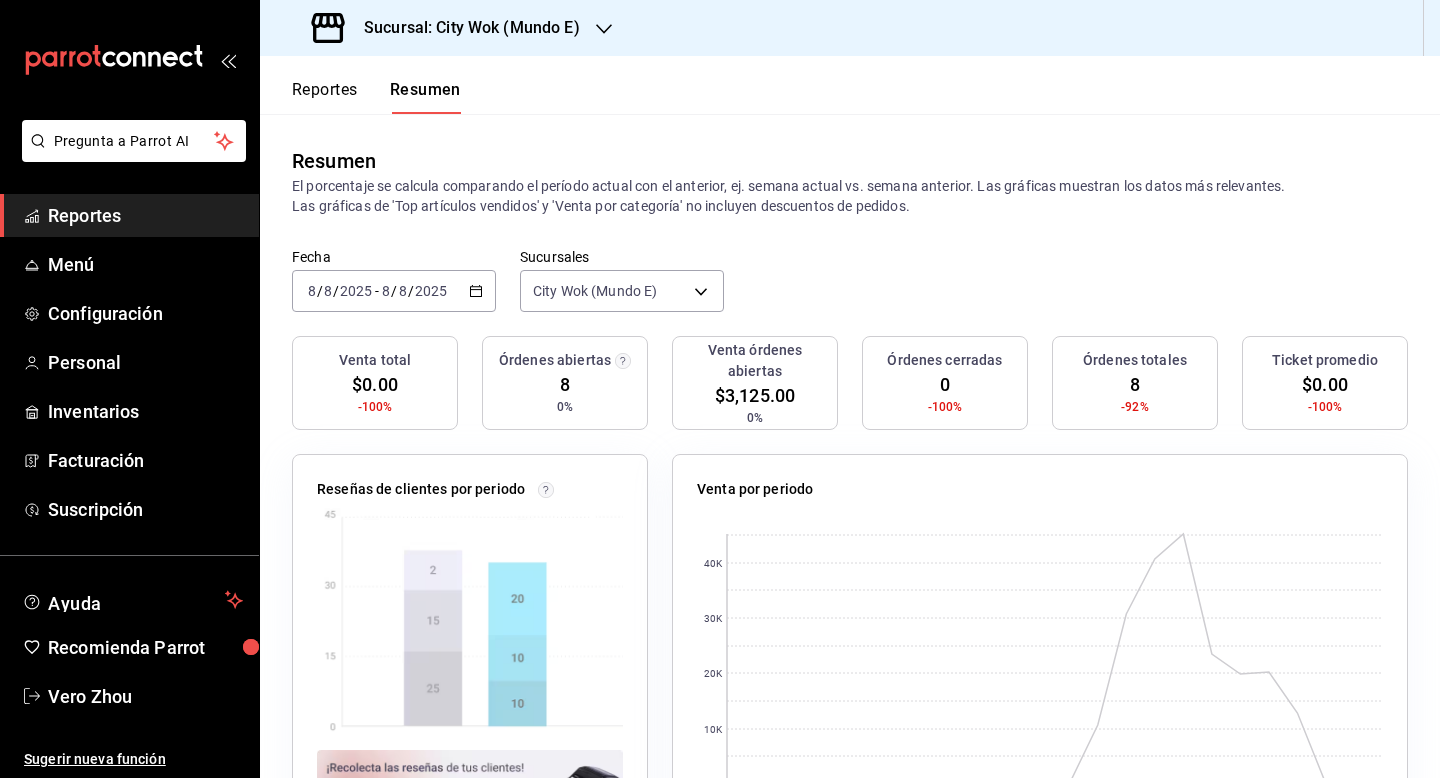 scroll, scrollTop: 0, scrollLeft: 0, axis: both 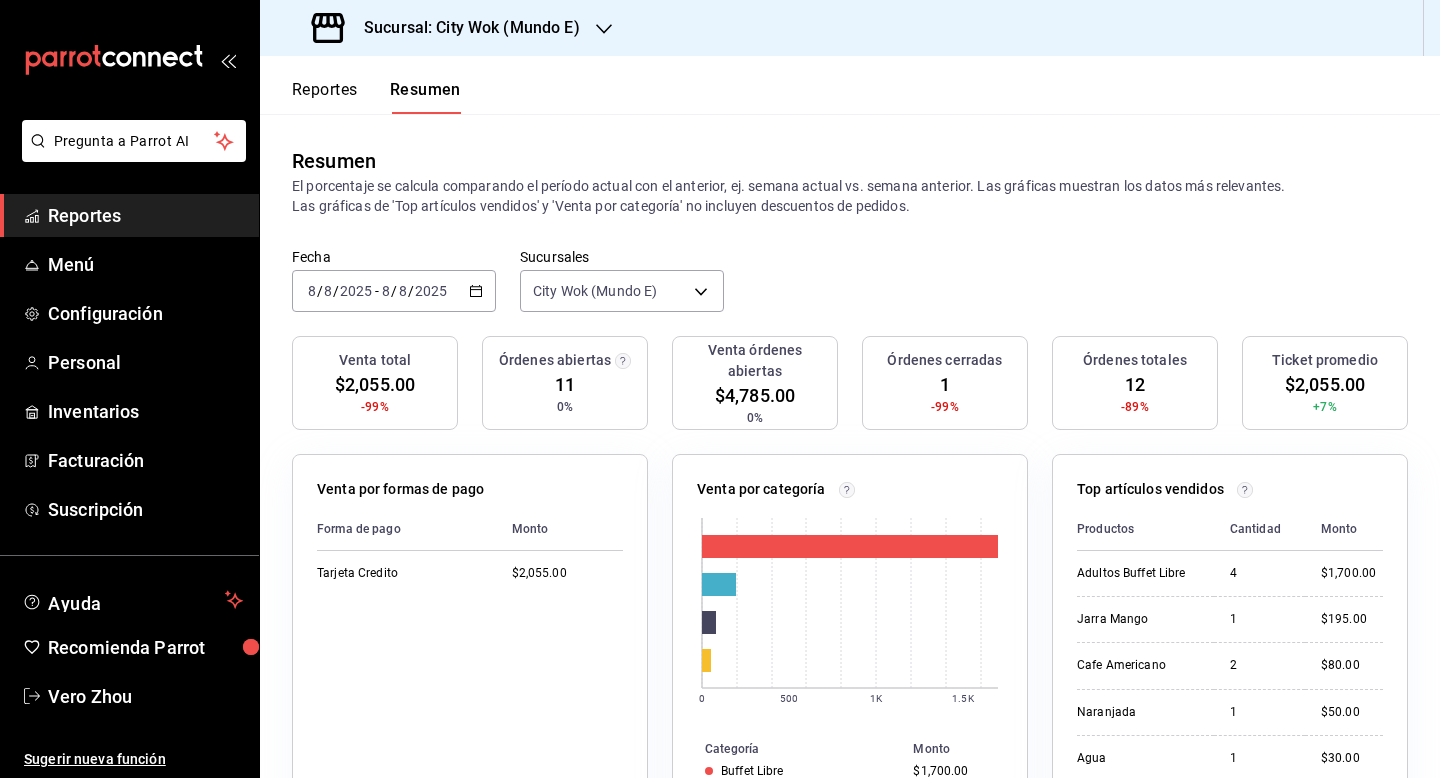 click on "Sucursal: City Wok (Mundo E)" at bounding box center [448, 28] 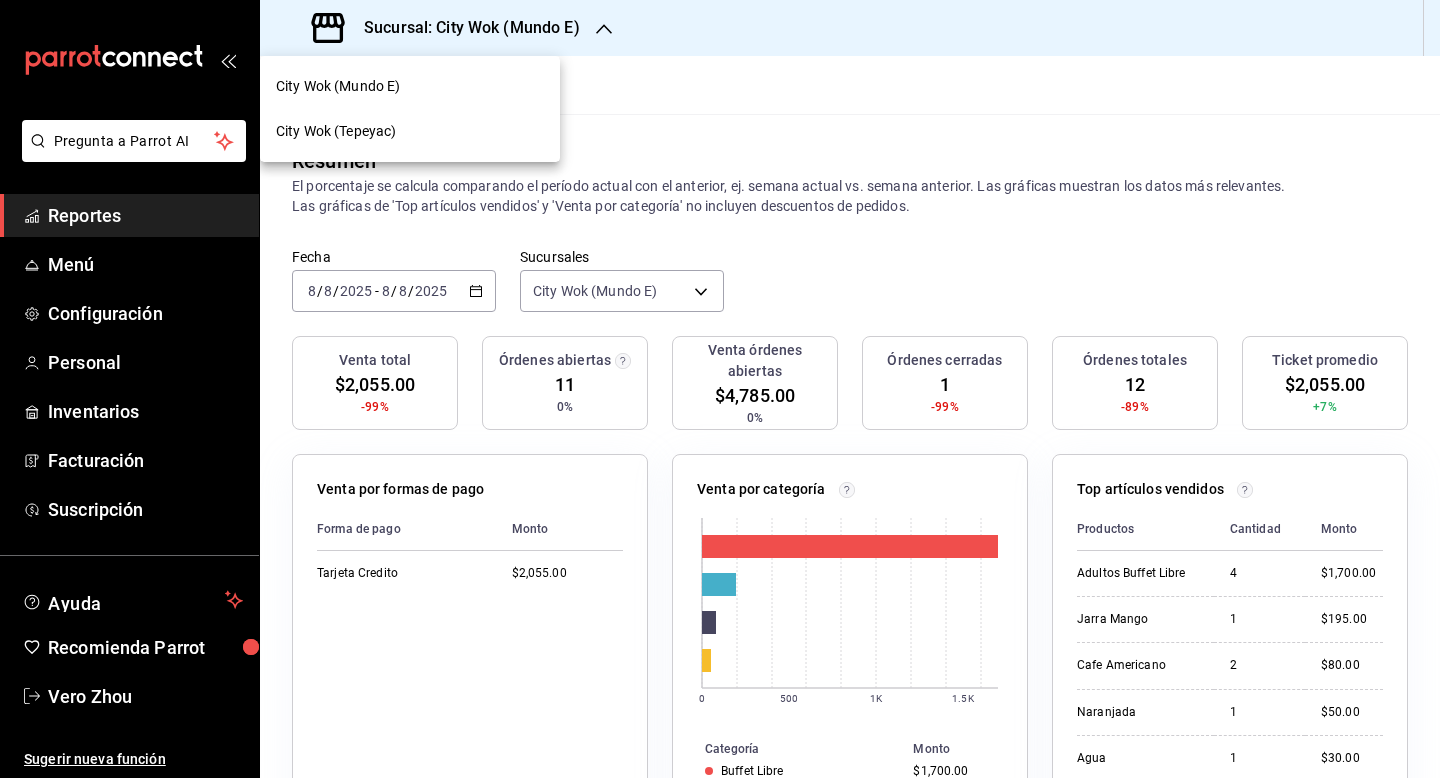 click on "City Wok (Tepeyac)" at bounding box center [410, 131] 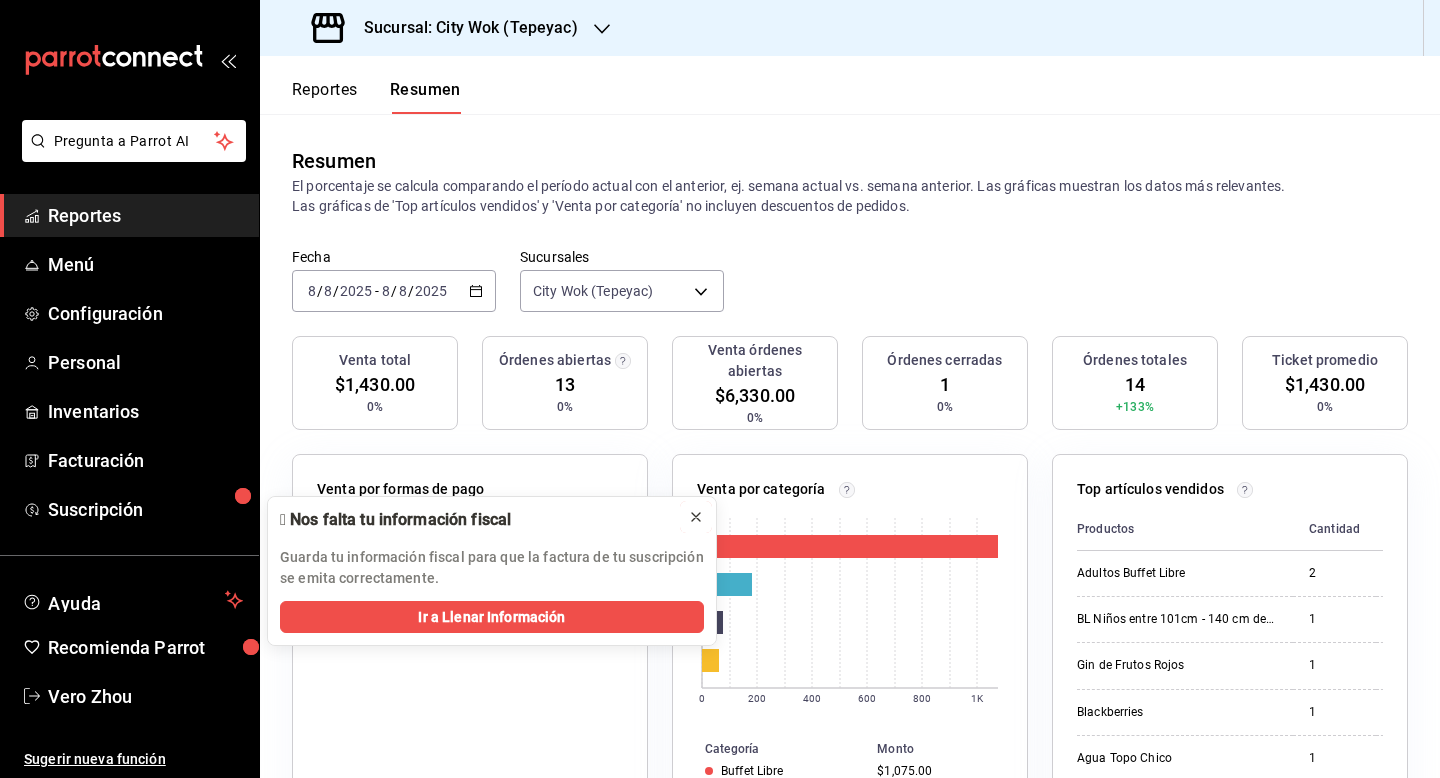 click 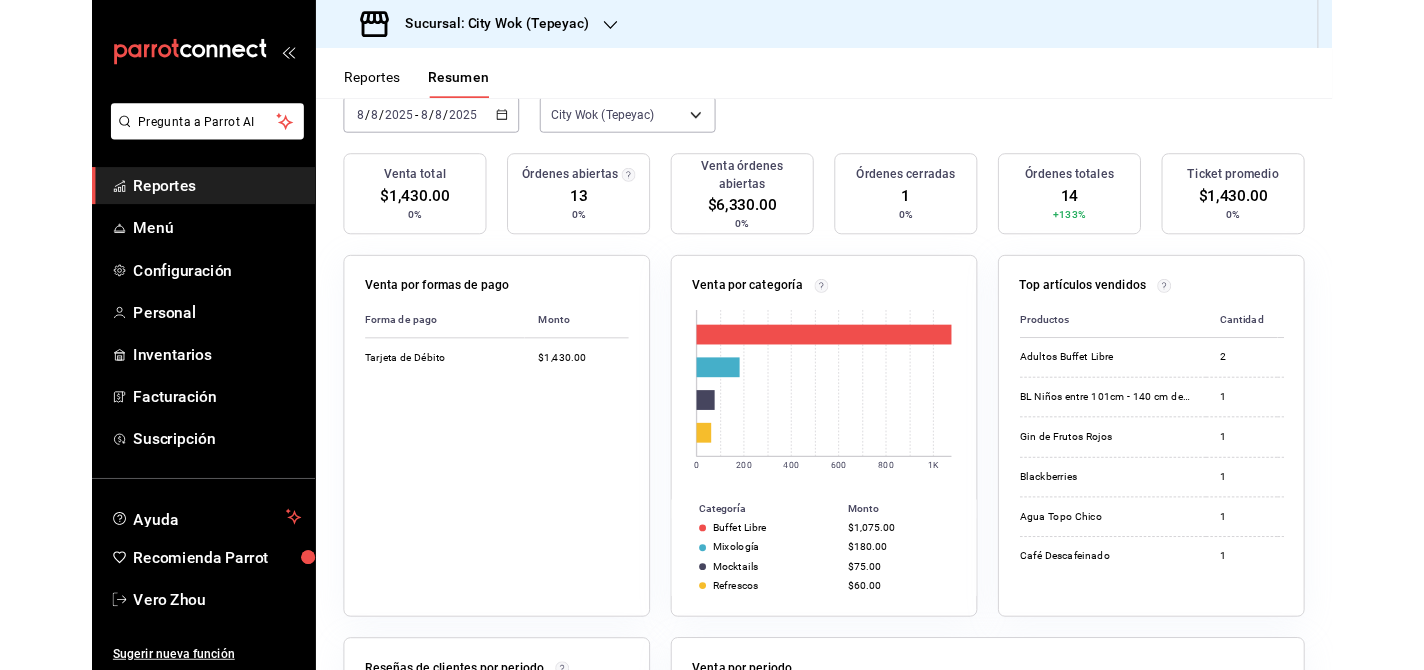 scroll, scrollTop: 0, scrollLeft: 0, axis: both 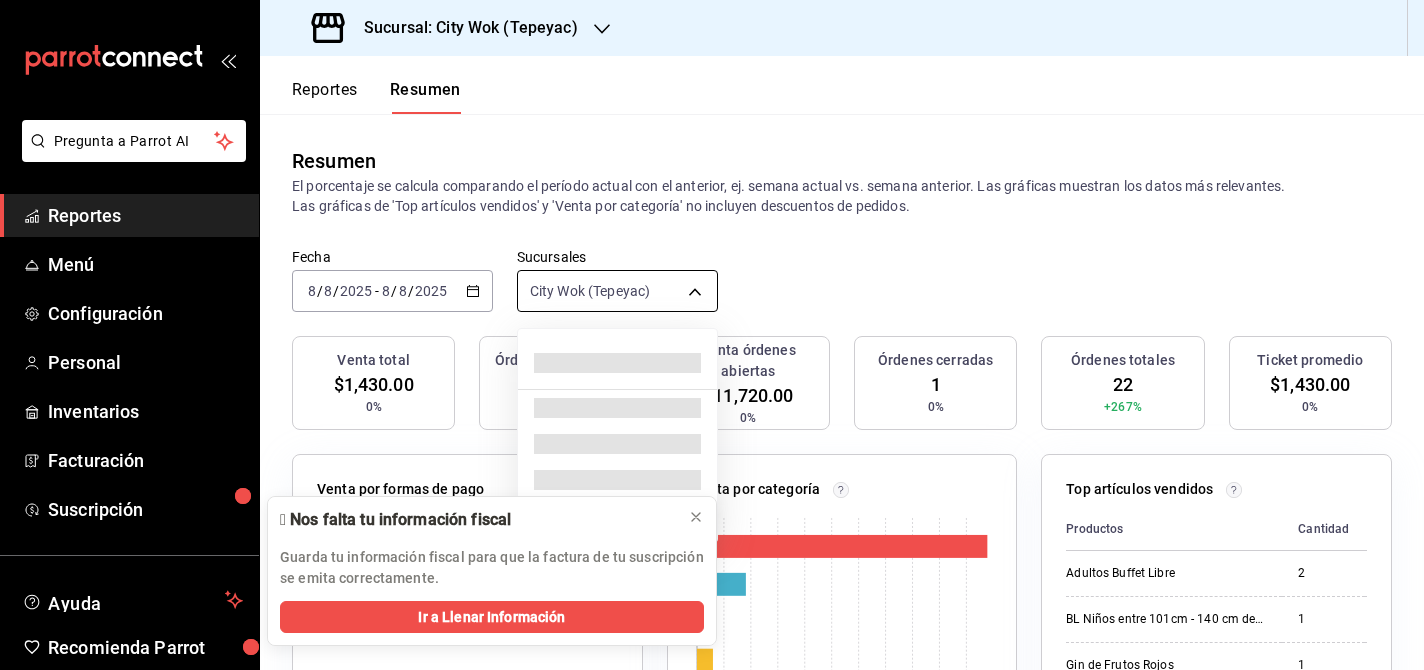 click on "Pregunta a Parrot AI Reportes   Menú   Configuración   Personal   Inventarios   Facturación   Suscripción   Ayuda Recomienda Parrot   [FIRST] [LAST]   Sugerir nueva función   Sucursal: [CITY] (Tepeyac) Reportes Resumen Resumen El porcentaje se calcula comparando el período actual con el anterior, ej. semana actual vs. semana anterior. Las gráficas muestran los datos más relevantes.  Las gráficas de 'Top artículos vendidos' y 'Venta por categoría' no incluyen descuentos de pedidos. Fecha [DATE] [DATE] - [DATE] [DATE] Sucursales [CITY] (Tepeyac) [object Object] Venta total $1,430.00 0% Órdenes abiertas 21 0% Venta órdenes abiertas $11,720.00 0% Órdenes cerradas 1 0% Órdenes totales 22 +267% Ticket promedio $1,430.00 0% Venta por formas de pago Forma de pago Monto Tarjeta de Débito $1,430.00 Venta por categoría   0 200 400 600 800 1K Categoría Monto Buffet Libre $1,075.00 Mixología $180.00 Mocktails $75.00 Refrescos $60.00 Top artículos vendidos   Productos Cantidad Monto 2" at bounding box center [712, 335] 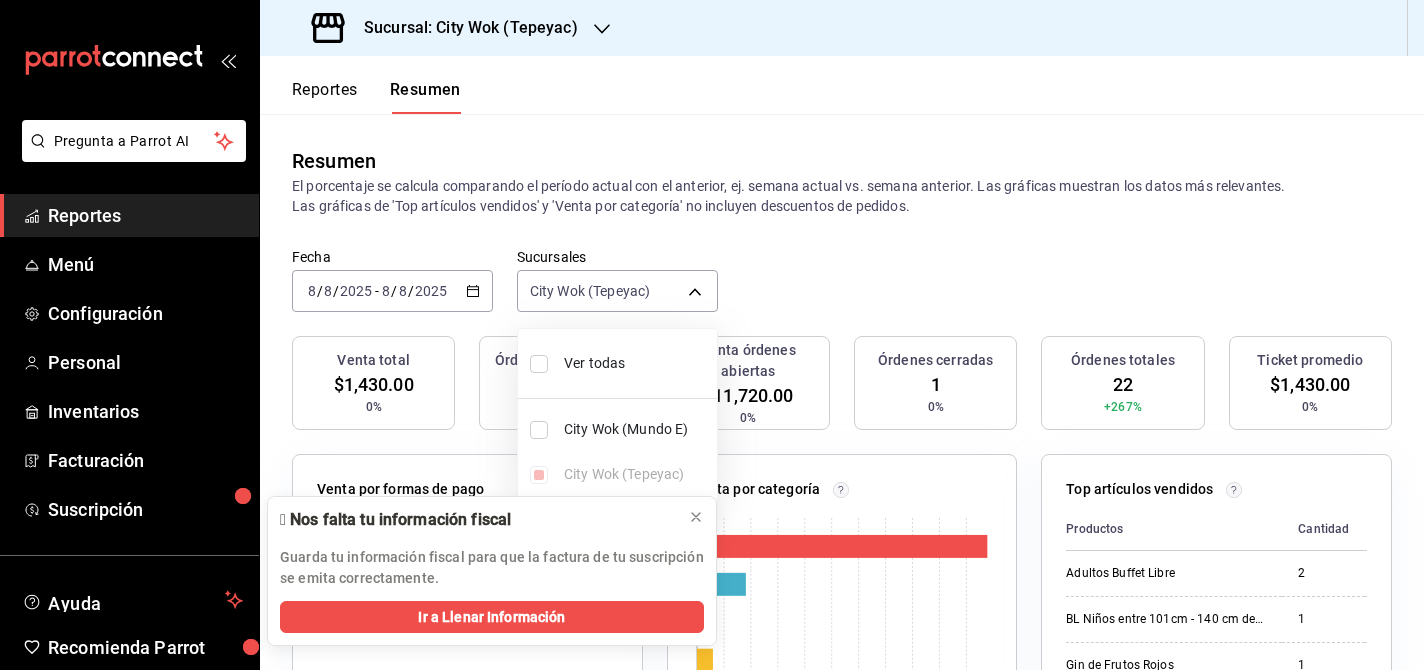click at bounding box center [712, 335] 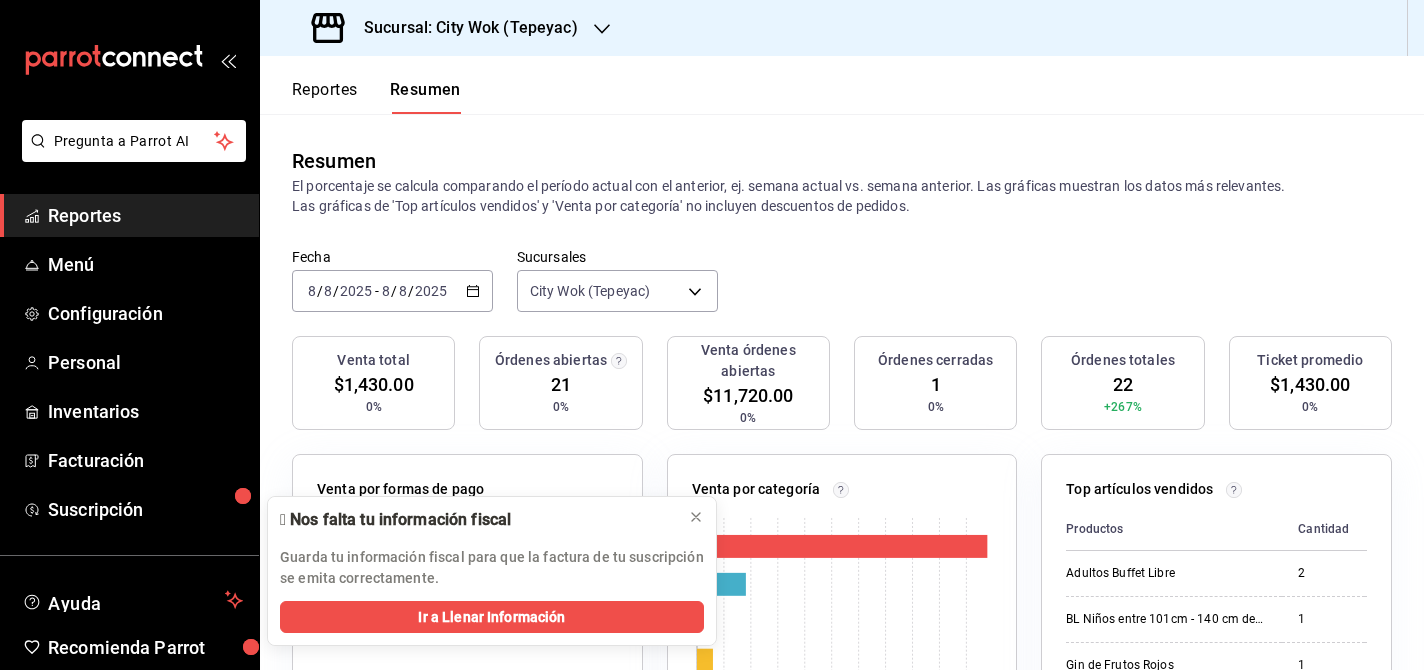 click on "Sucursal: City Wok (Tepeyac)" at bounding box center [463, 28] 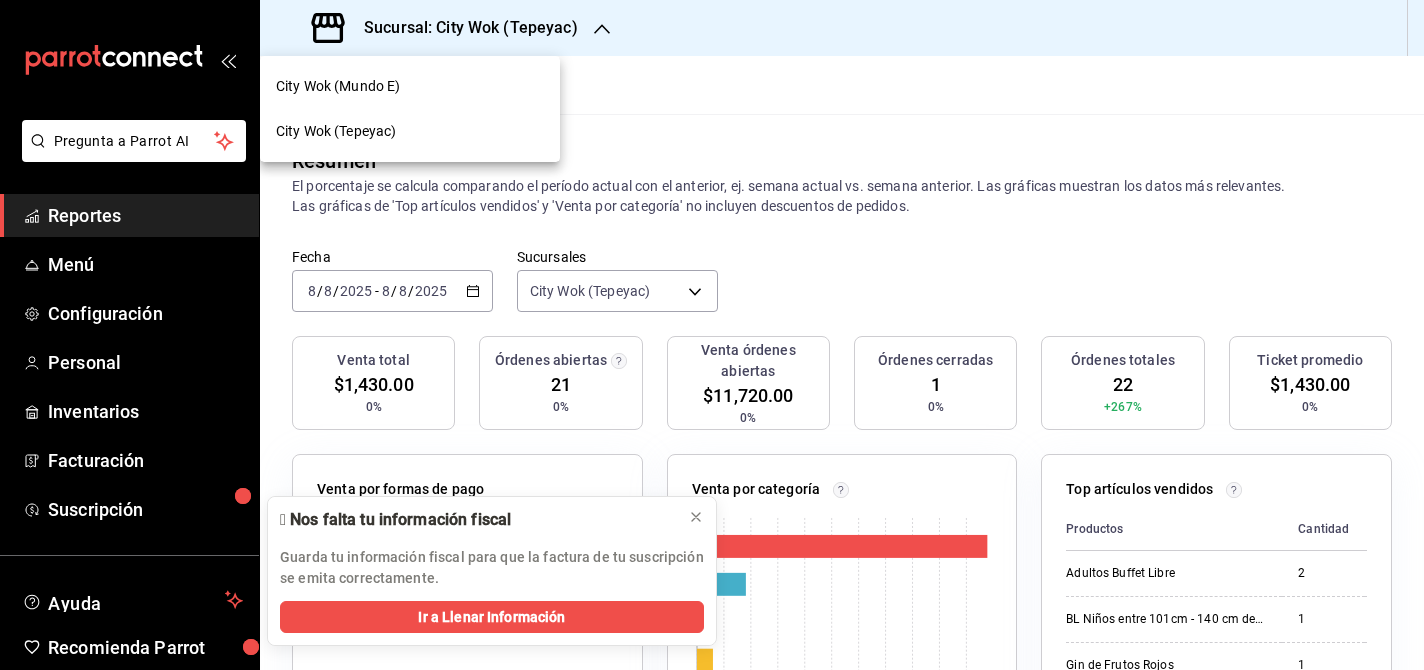click at bounding box center (712, 335) 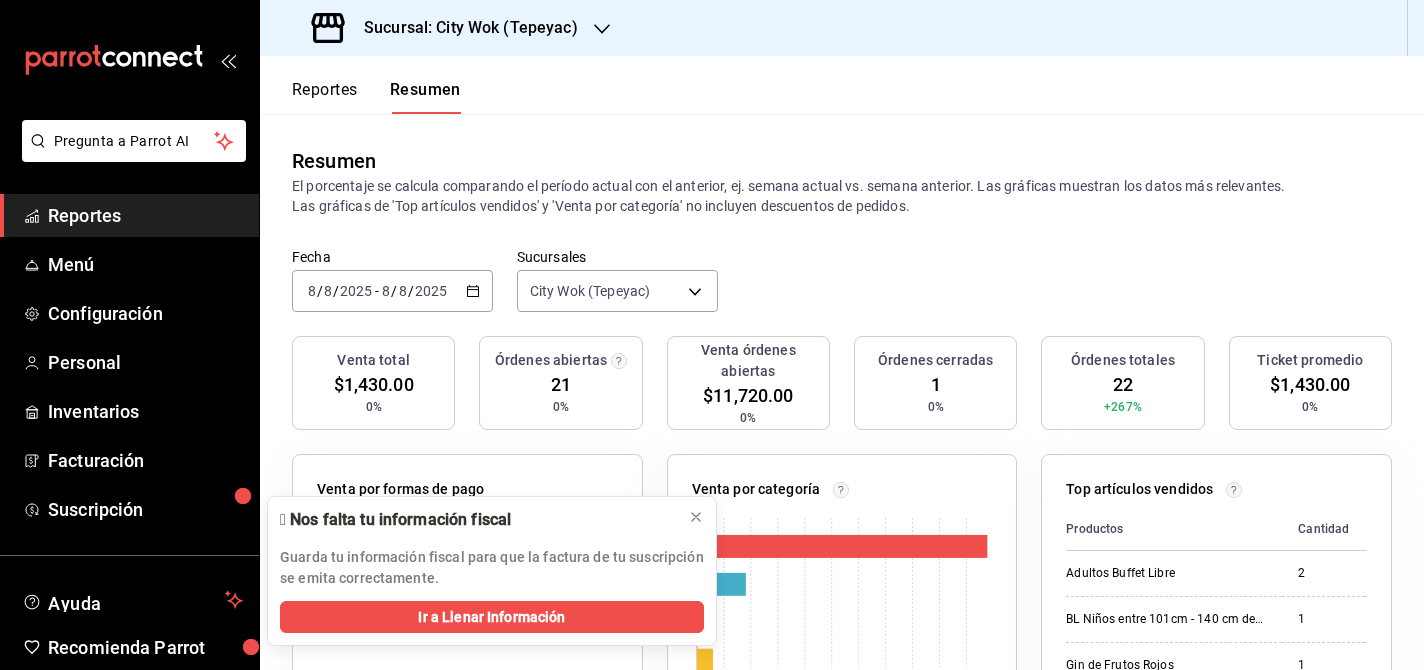 click on "Sucursal: City Wok (Tepeyac)" at bounding box center (463, 28) 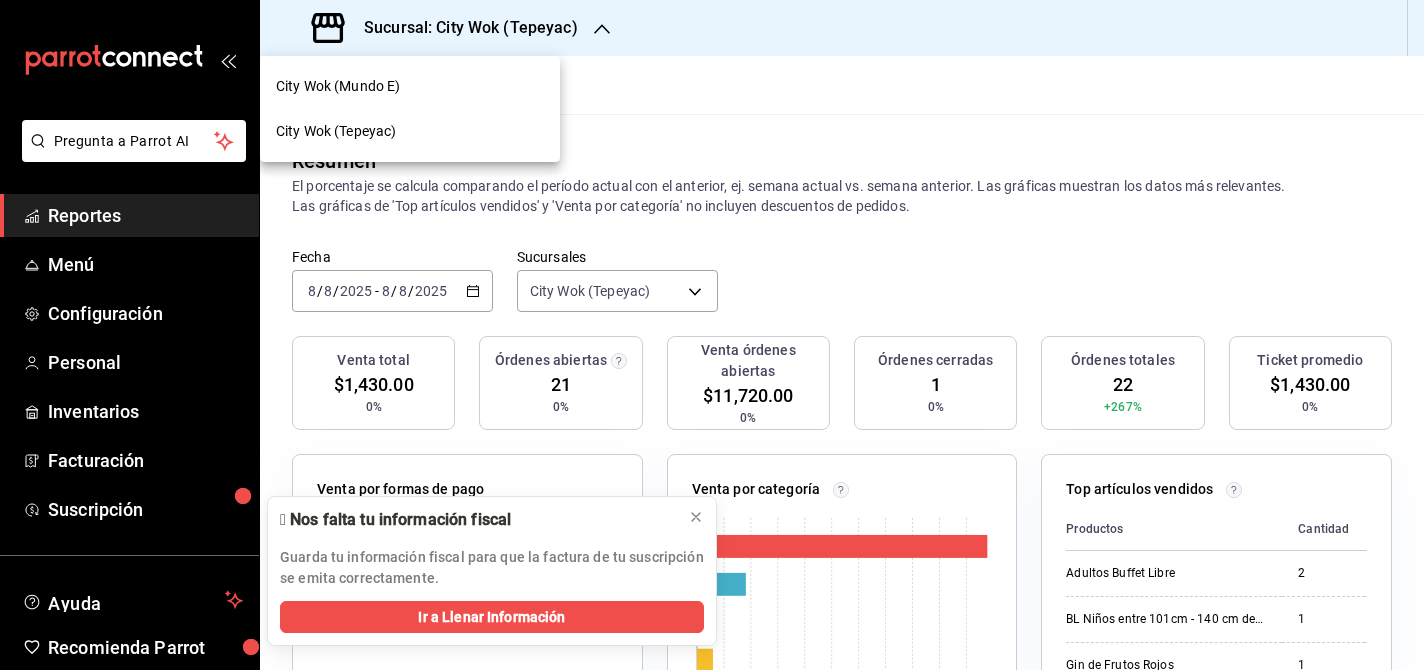 click on "City Wok (Mundo E)" at bounding box center (410, 86) 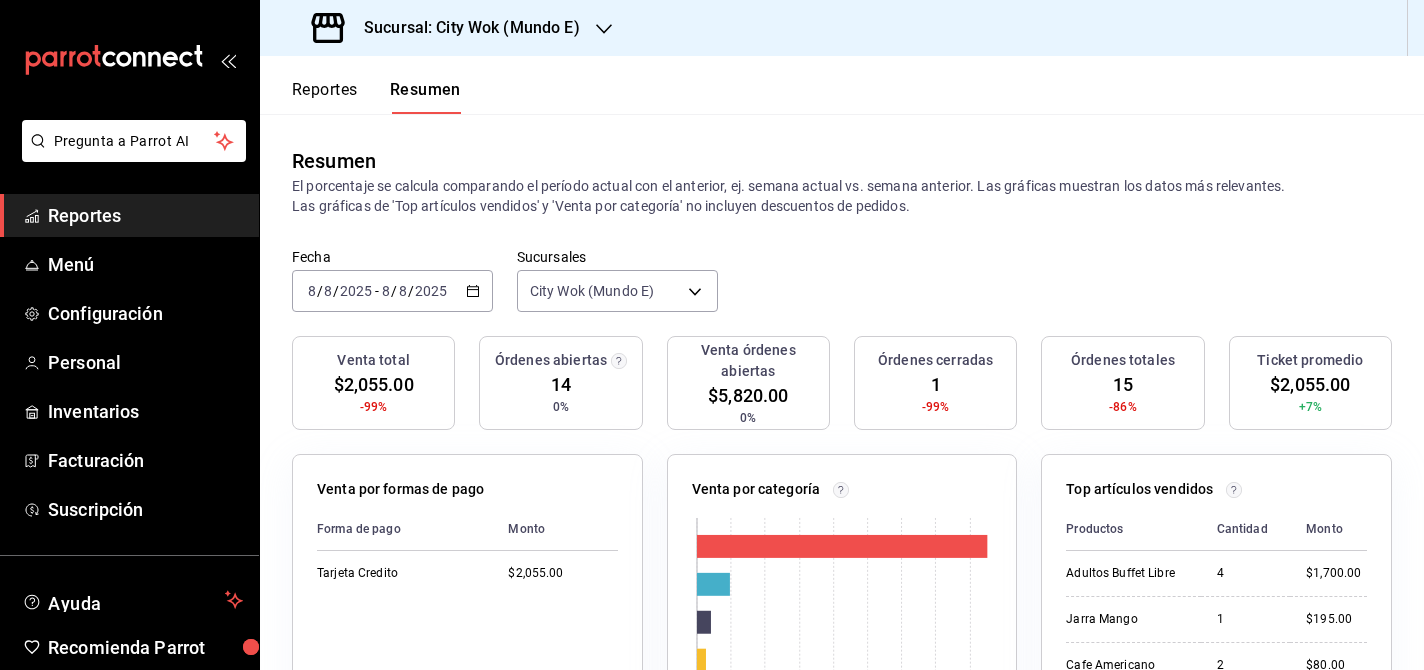 click on "Sucursal: City Wok (Mundo E)" at bounding box center [464, 28] 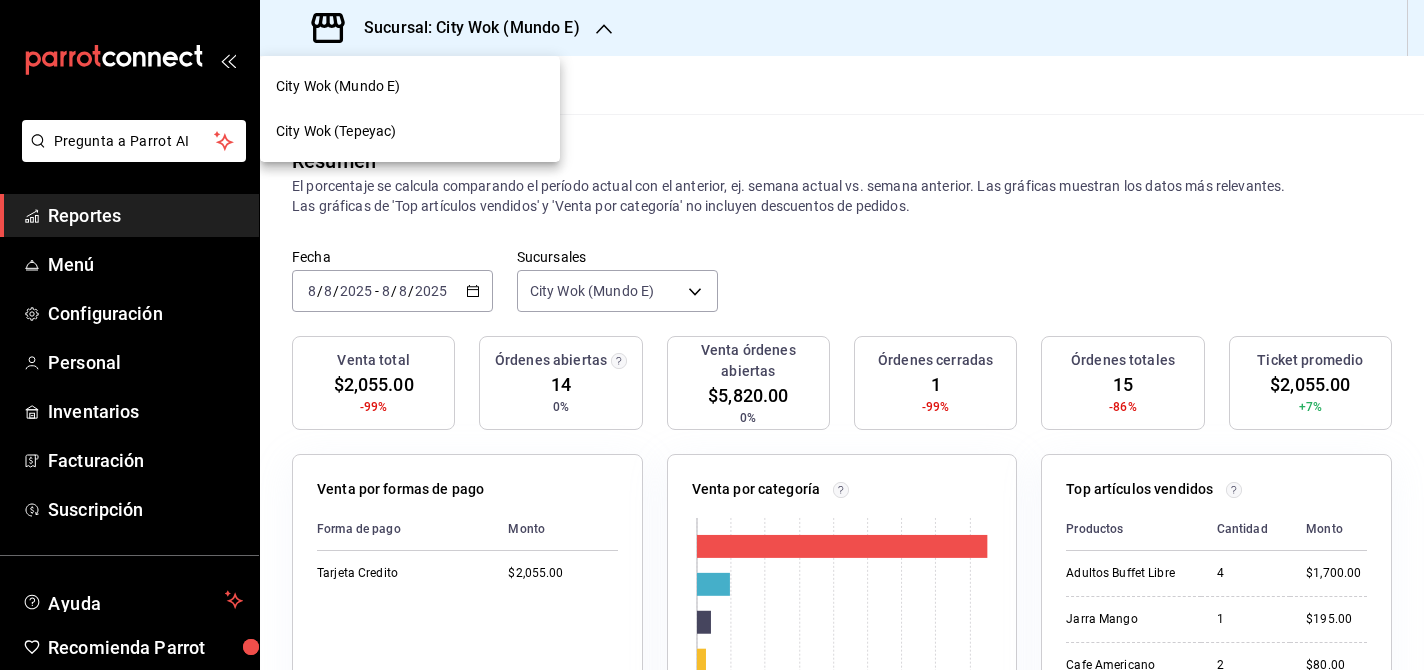 click on "City Wok (Tepeyac)" at bounding box center [410, 131] 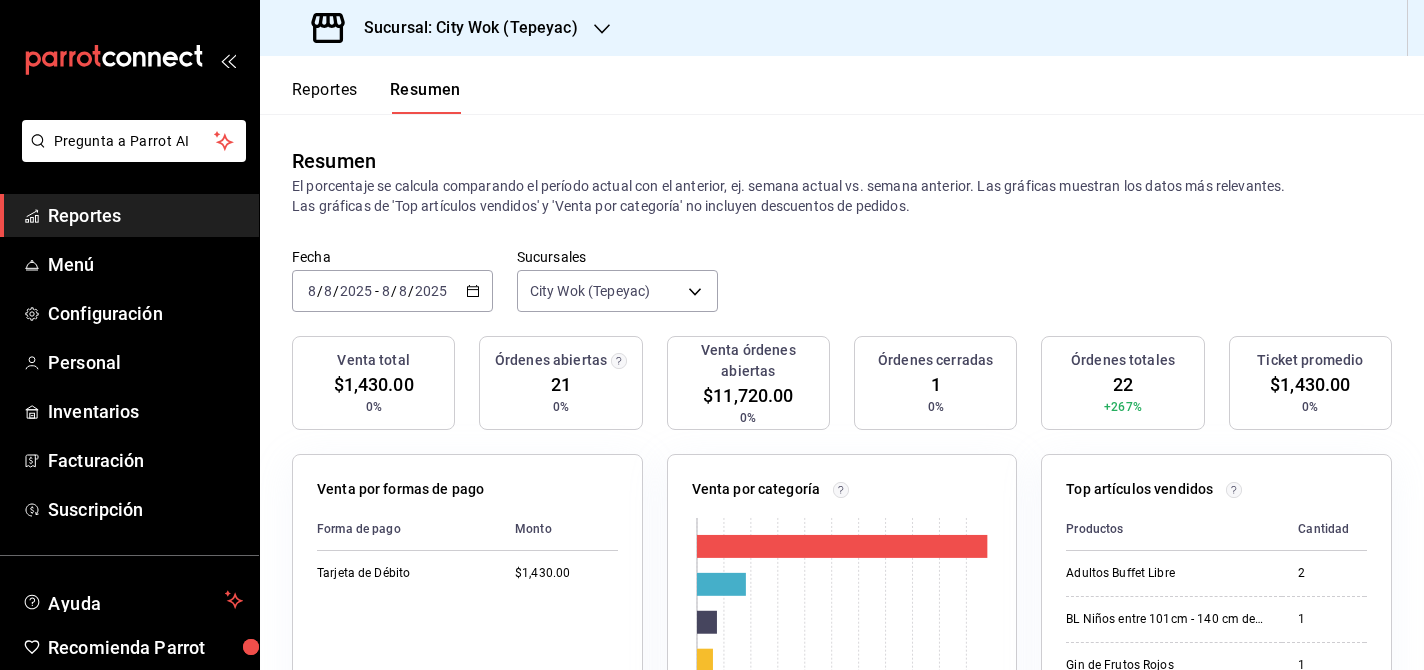 click on "Sucursal: City Wok (Tepeyac)" at bounding box center [463, 28] 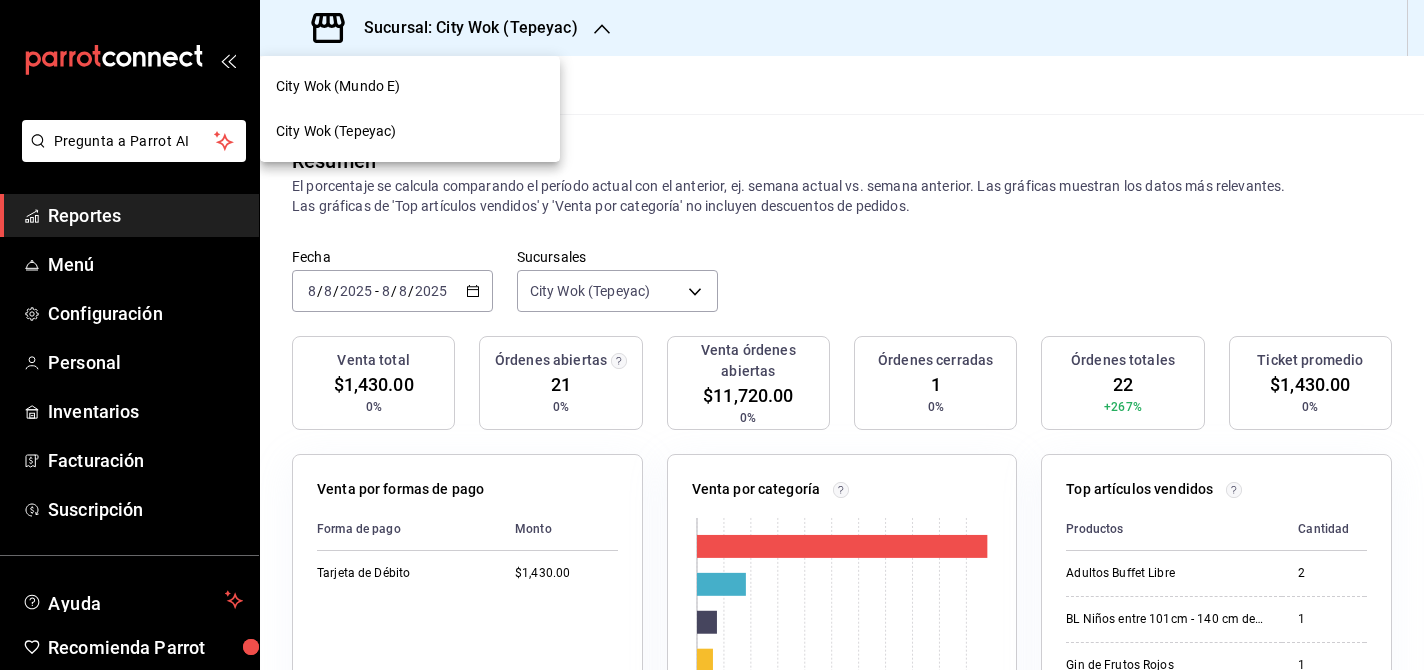 click on "City Wok (Mundo E)" at bounding box center [410, 86] 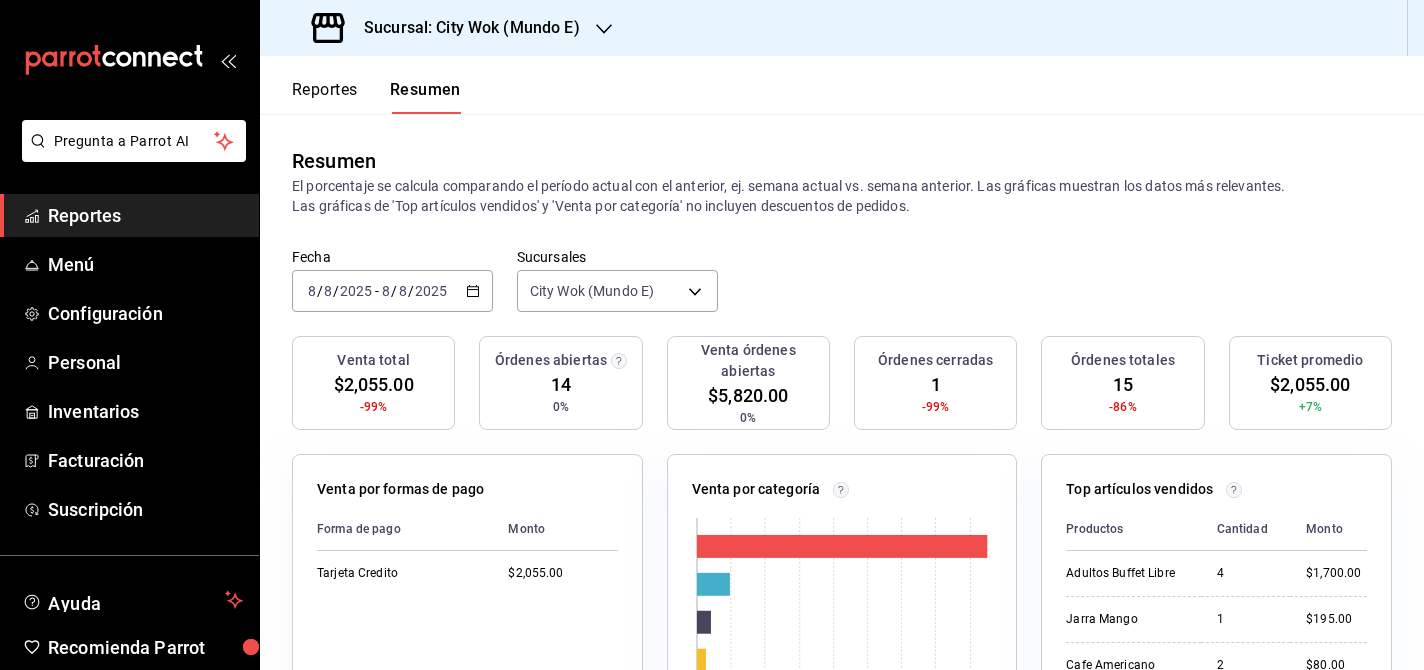 click on "2025-08-08 8 / 8 / 2025 - 2025-08-08 8 / 8 / 2025" at bounding box center (392, 291) 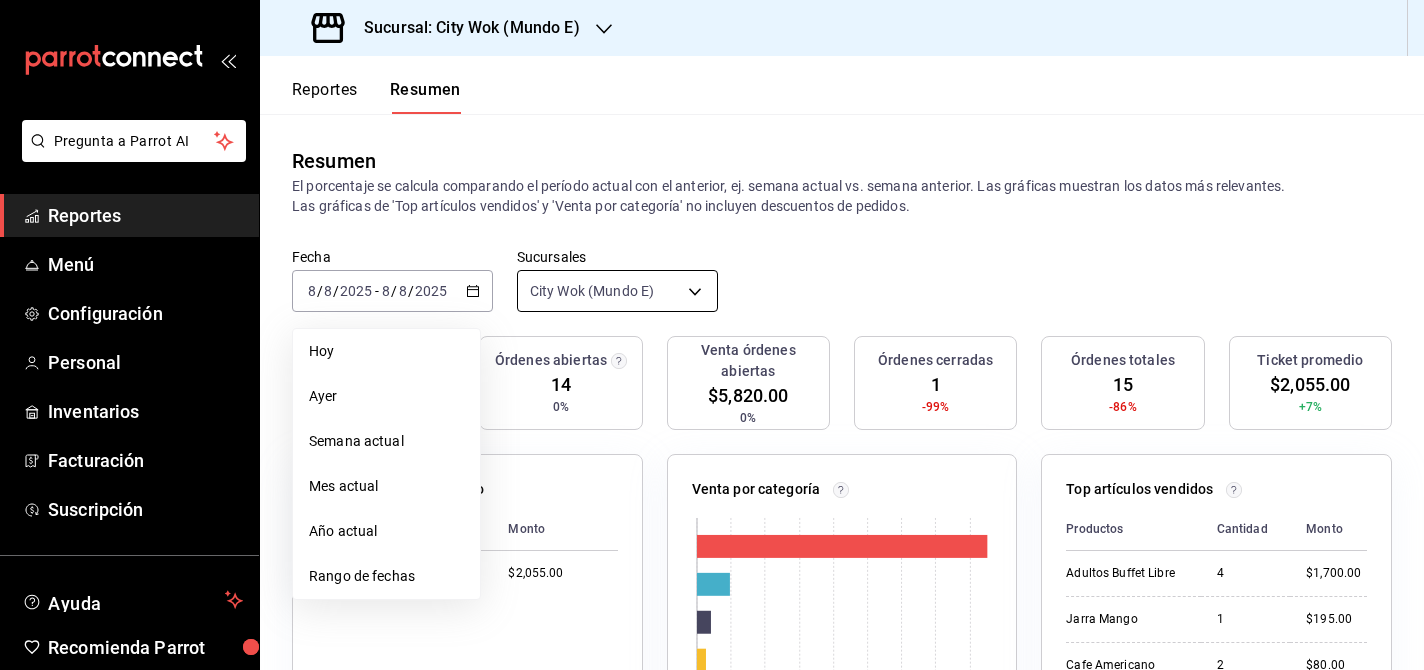 click on "Pregunta a Parrot AI Reportes   Menú   Configuración   Personal   Inventarios   Facturación   Suscripción   Ayuda Recomienda Parrot   Vero Zhou   Sugerir nueva función   Sucursal: City Wok (Mundo E) Reportes Resumen Resumen El porcentaje se calcula comparando el período actual con el anterior, ej. semana actual vs. semana anterior. Las gráficas muestran los datos más relevantes.  Las gráficas de 'Top artículos vendidos' y 'Venta por categoría' no incluyen descuentos de pedidos. Fecha 2025-08-08 8 / 8 / 2025 - 2025-08-08 8 / 8 / 2025 Hoy Ayer Semana actual Mes actual Año actual Rango de fechas Sucursales City Wok (Mundo E) [object Object] Venta total $2,055.00 -99% Órdenes abiertas 14 0% Venta órdenes abiertas $5,820.00 0% Órdenes cerradas 1 -99% Órdenes totales 15 -86% Ticket promedio $2,055.00 +7% Venta por formas de pago Forma de pago Monto Tarjeta Credito $2,055.00 Venta por categoría   0 500 1K 1.5K Categoría Monto Buffet Libre $1,700.00 Jarras sin alcohol 1.7L $195.00 Cafés y Té   4 1" at bounding box center [712, 335] 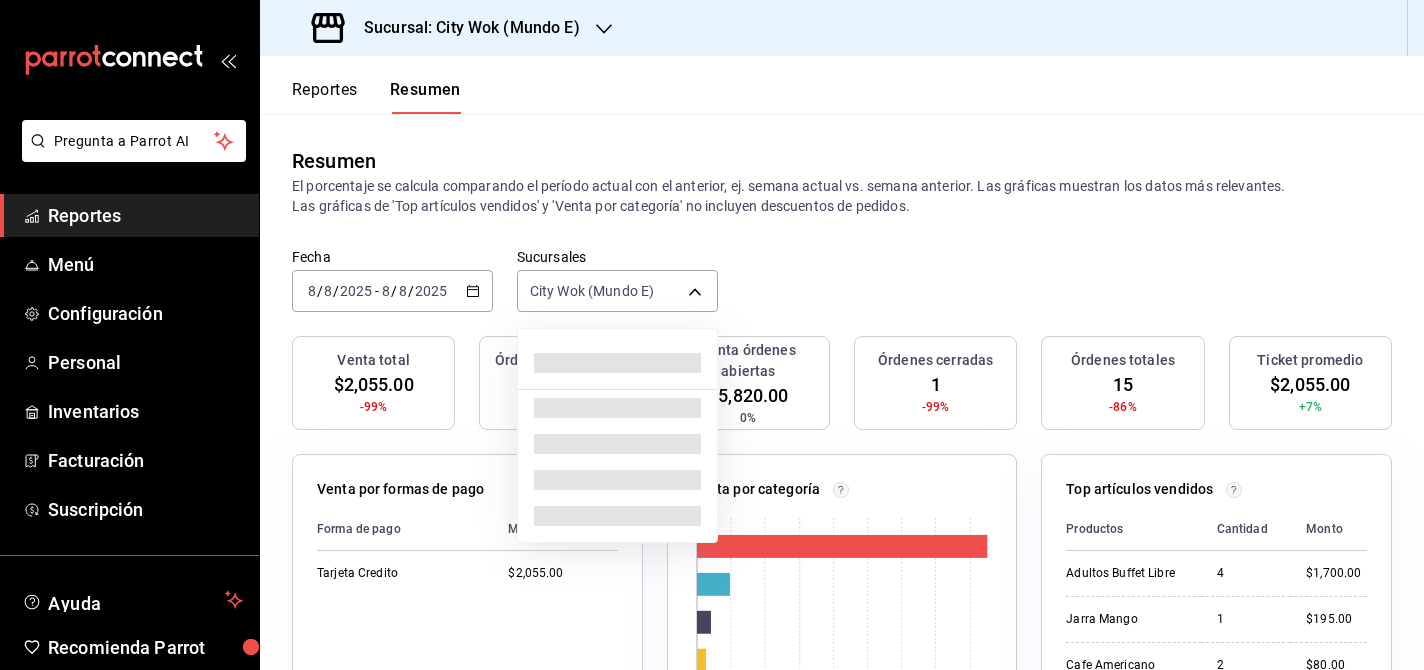 click at bounding box center [712, 335] 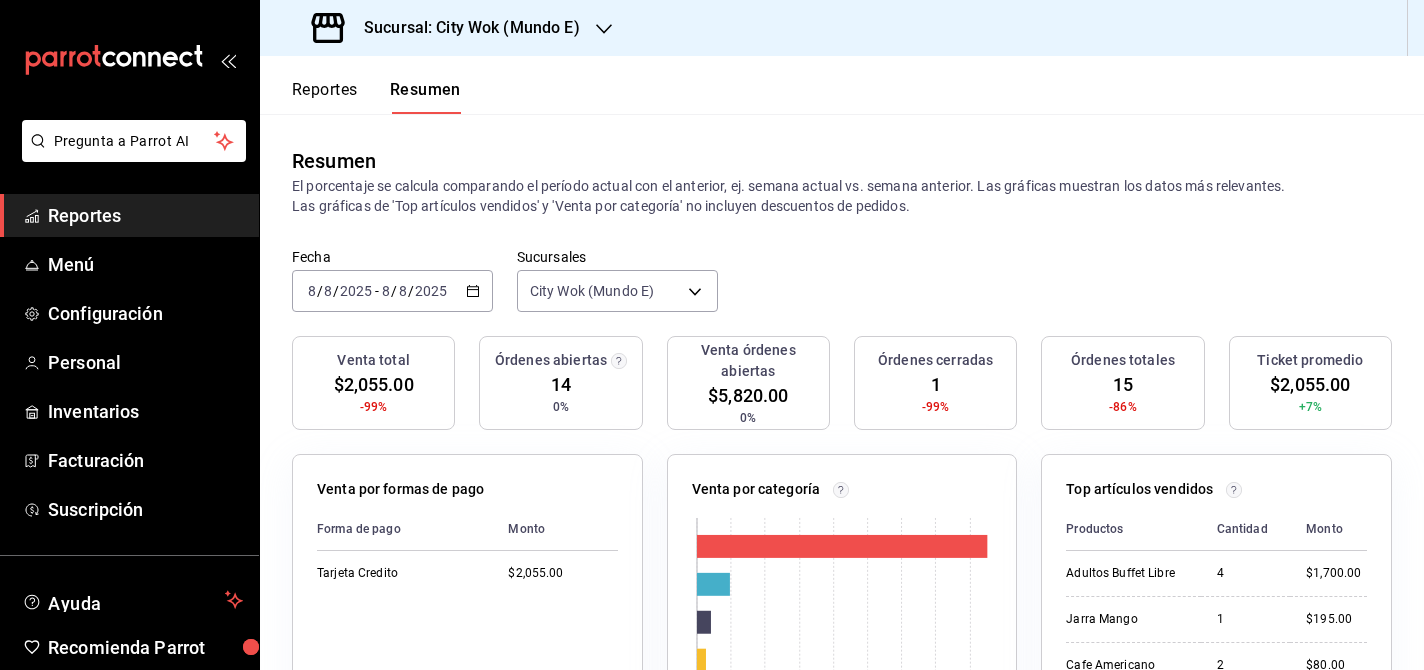 click 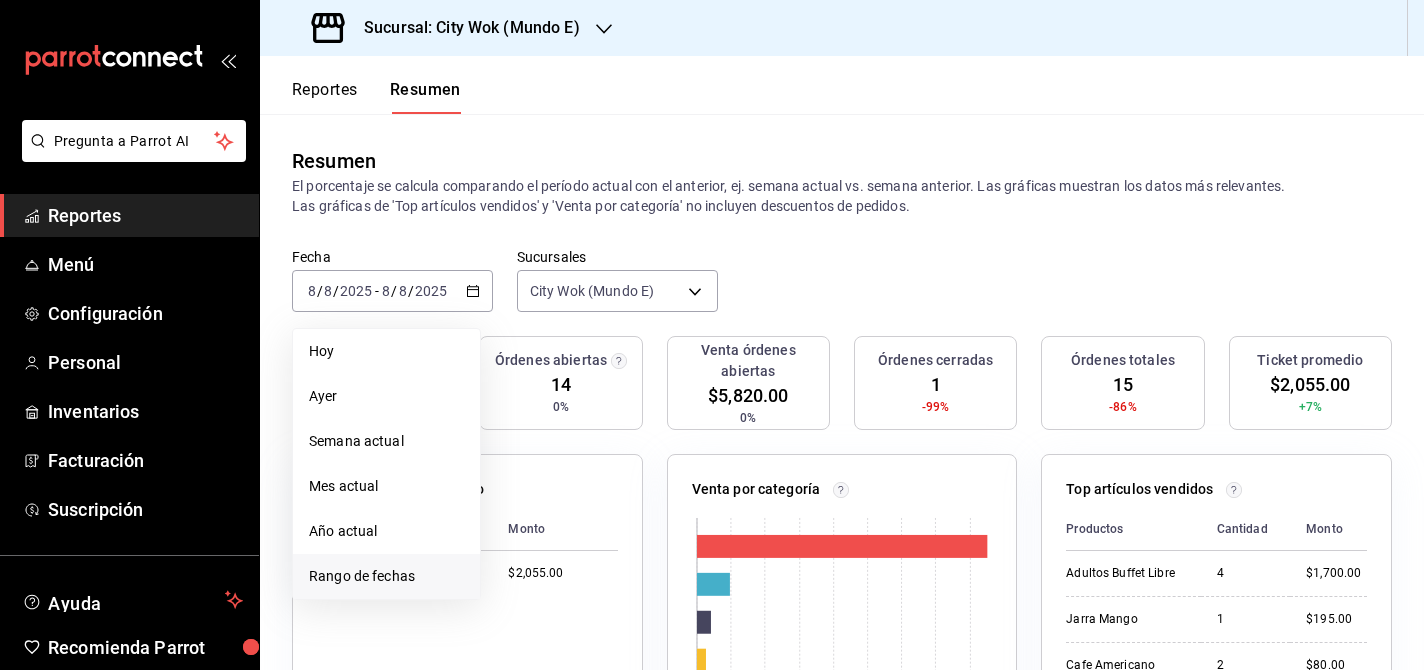 click on "Rango de fechas" at bounding box center [386, 576] 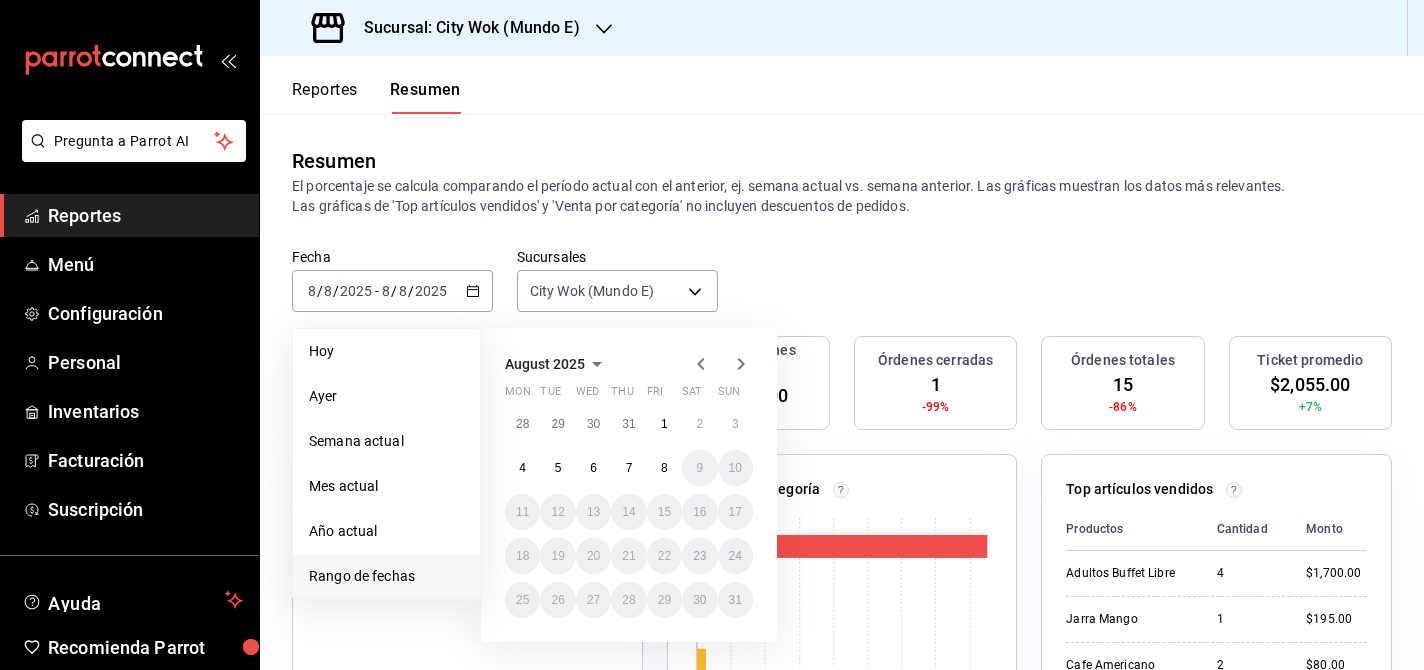 click 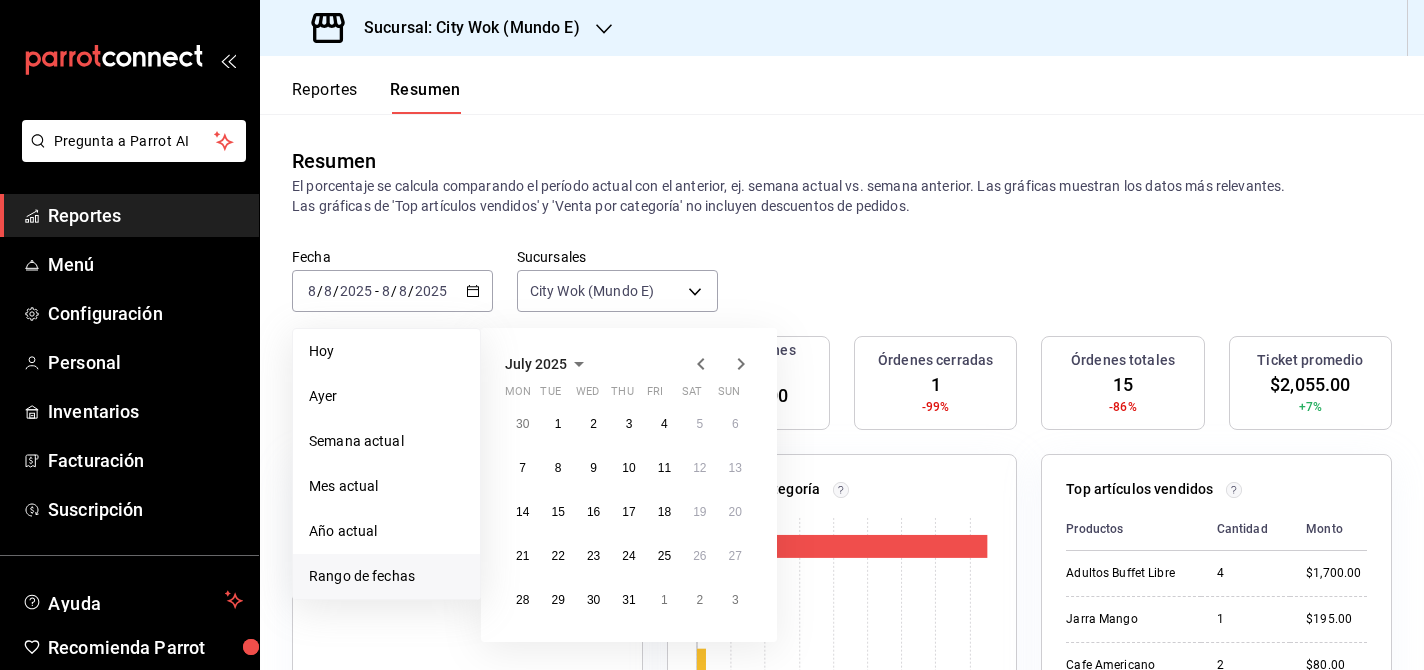 click 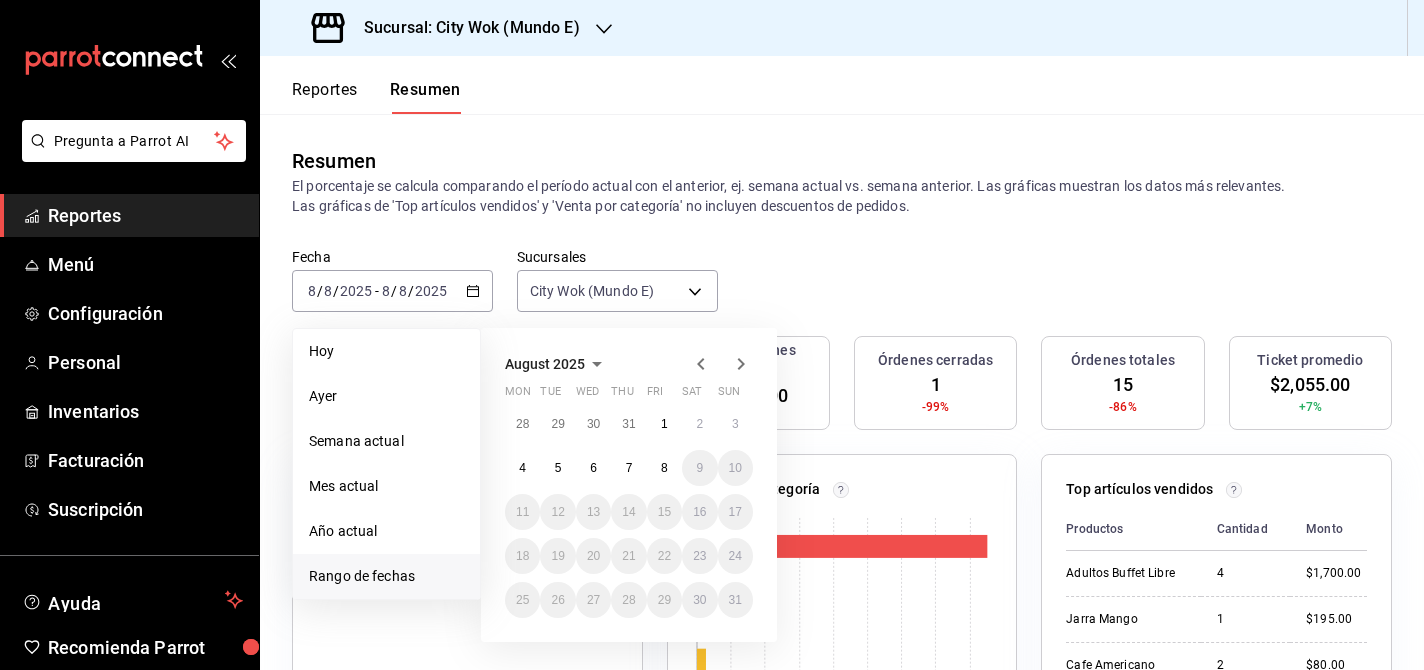 click 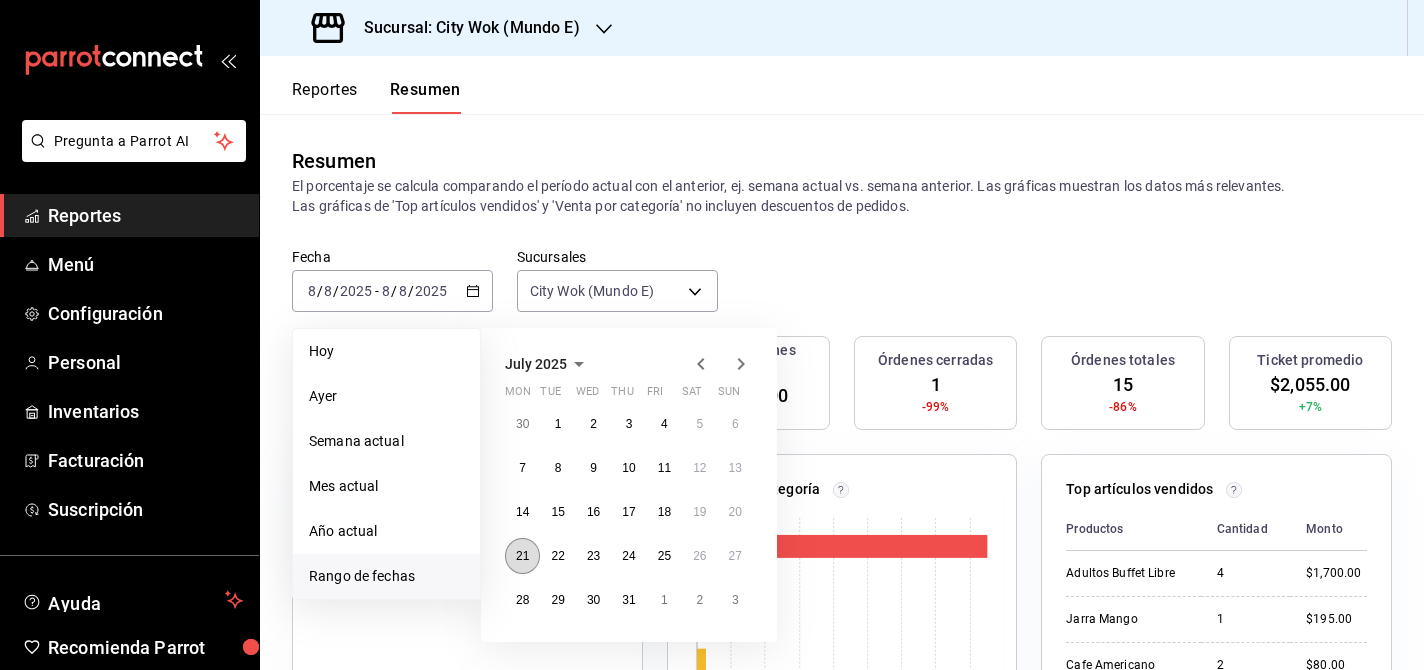 click on "21" at bounding box center [522, 556] 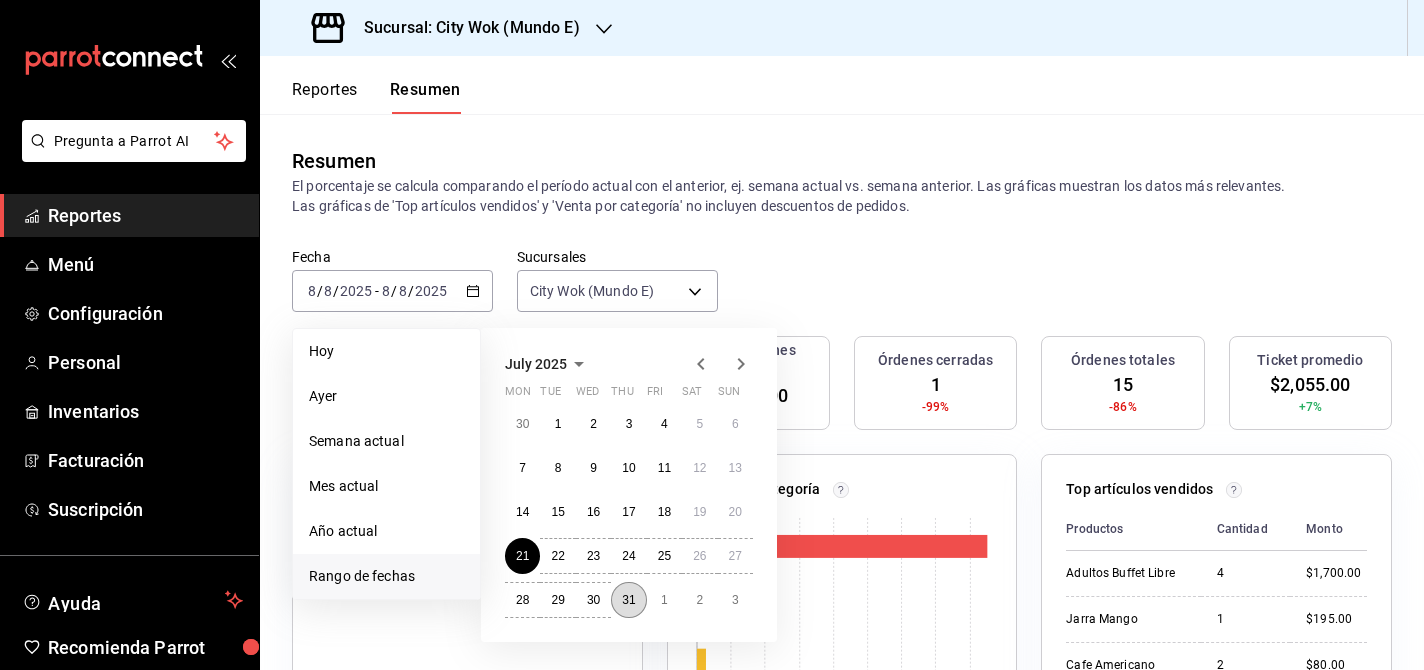 click on "31" at bounding box center (628, 600) 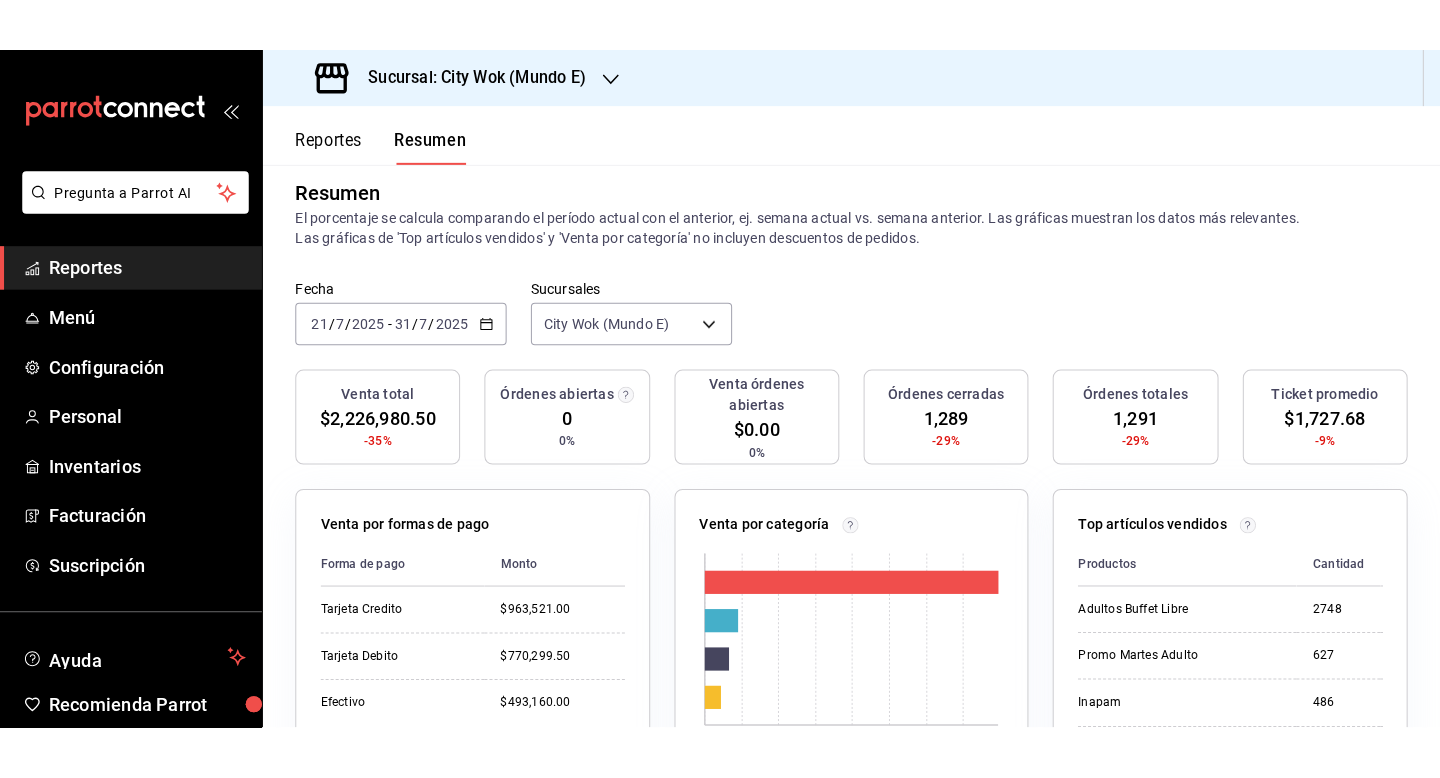 scroll, scrollTop: 69, scrollLeft: 0, axis: vertical 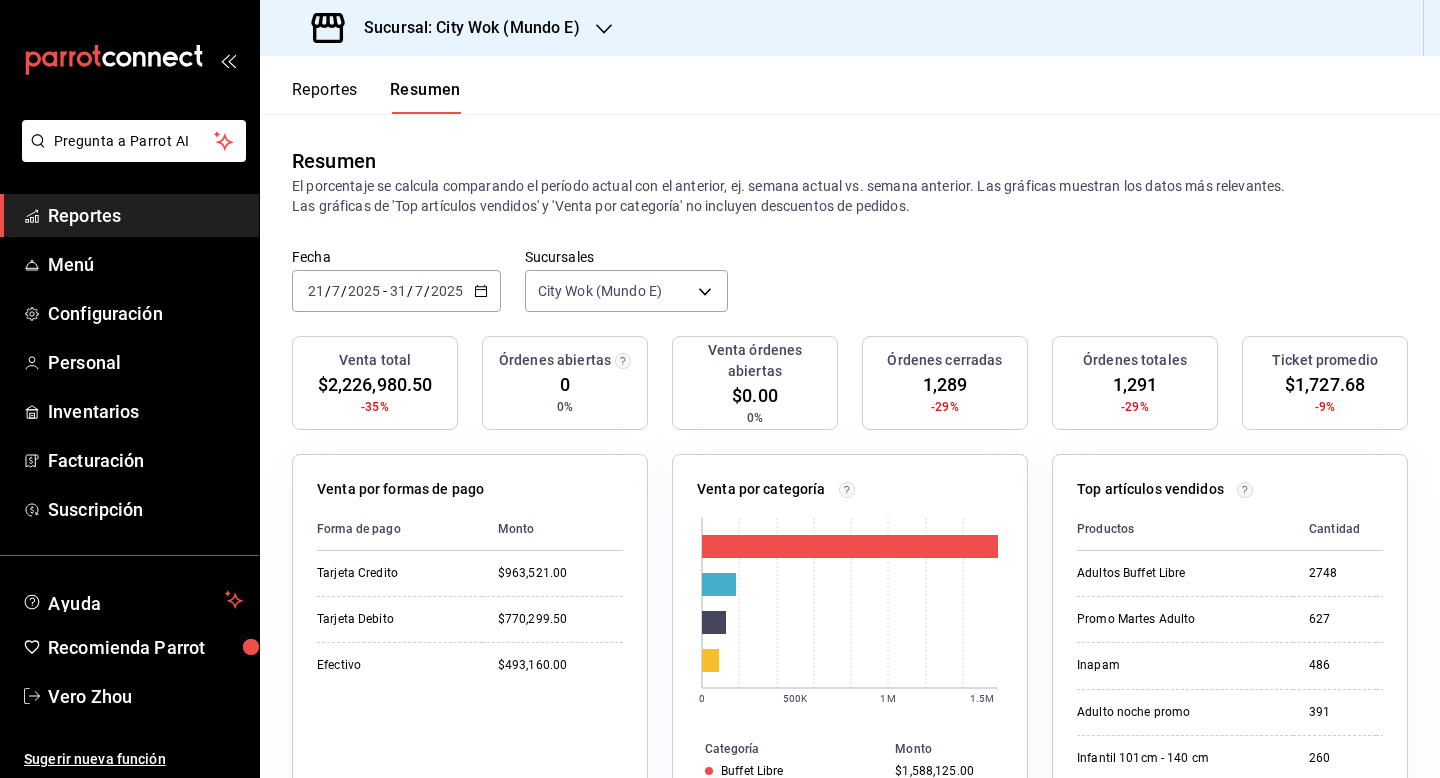 click on "[DATE] [DATE] [DATE] - [DATE] [DATE] [DATE]" at bounding box center (396, 291) 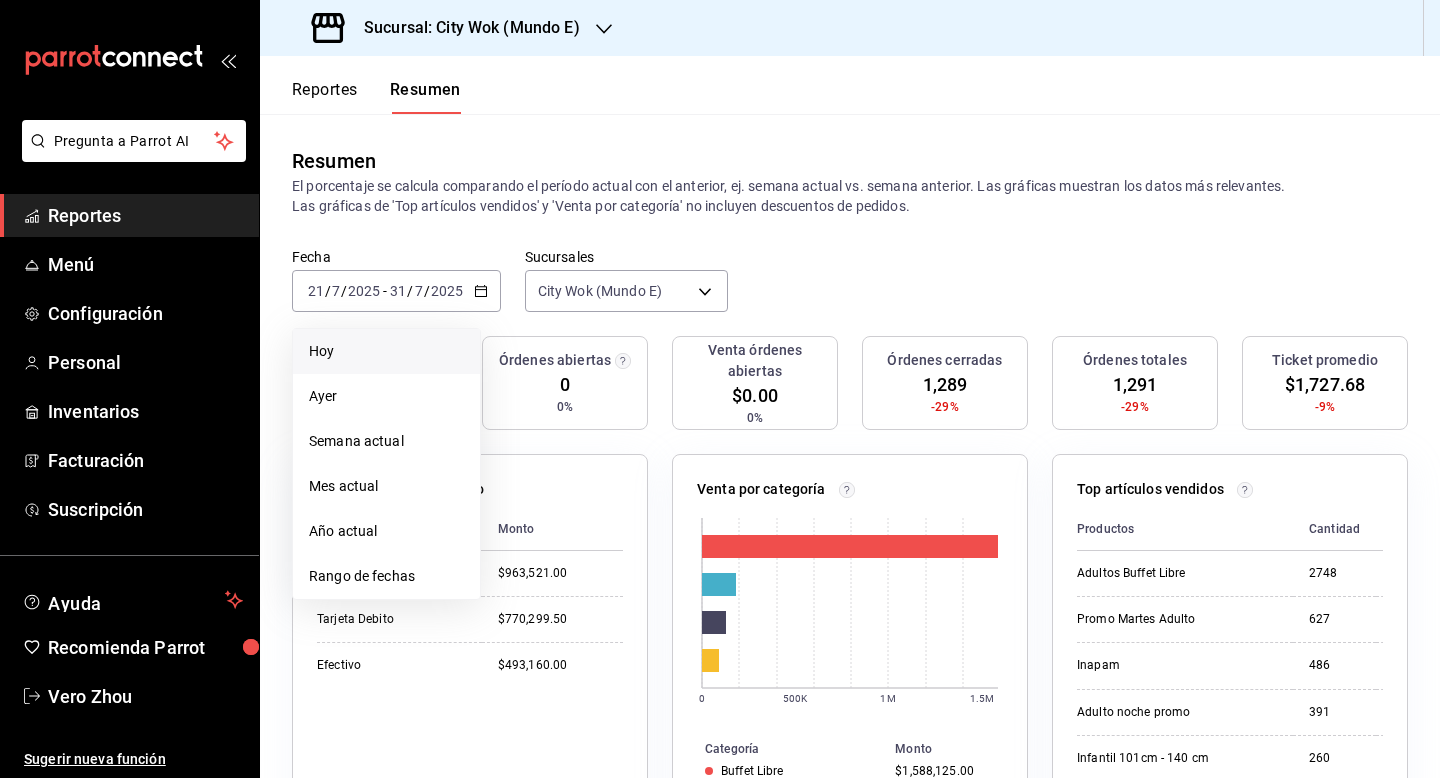 click on "Hoy" at bounding box center (386, 351) 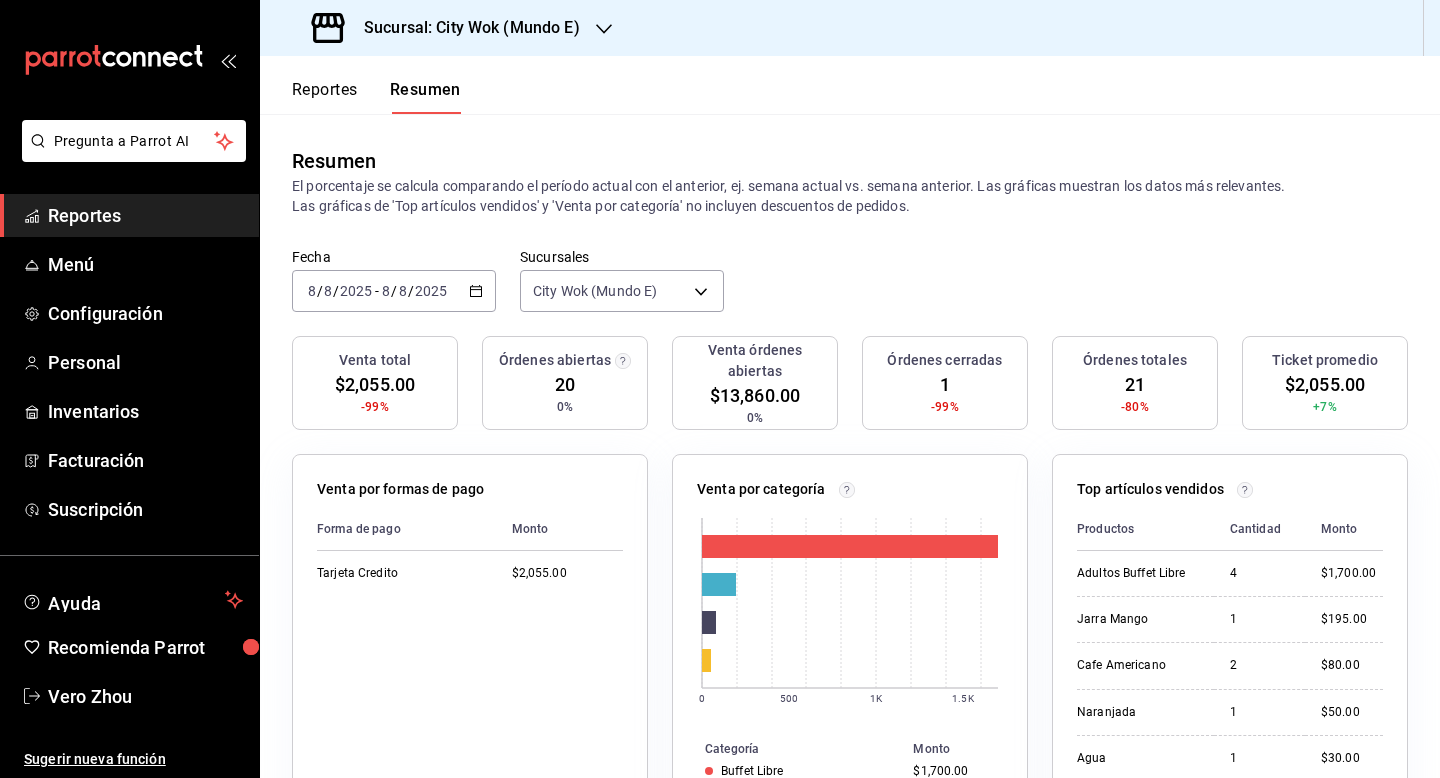 click on "Sucursal: City Wok (Mundo E)" at bounding box center (464, 28) 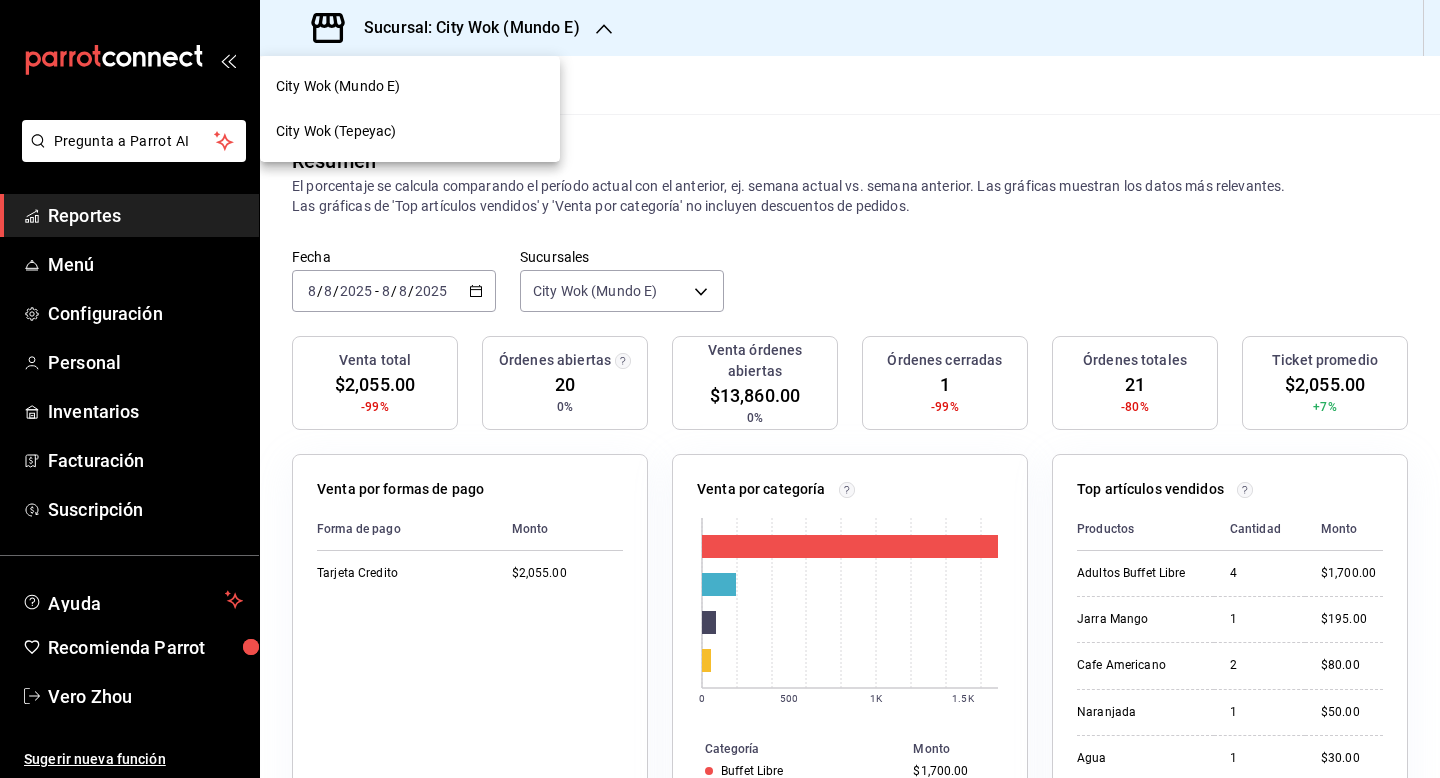 click on "City Wok (Tepeyac)" at bounding box center [410, 131] 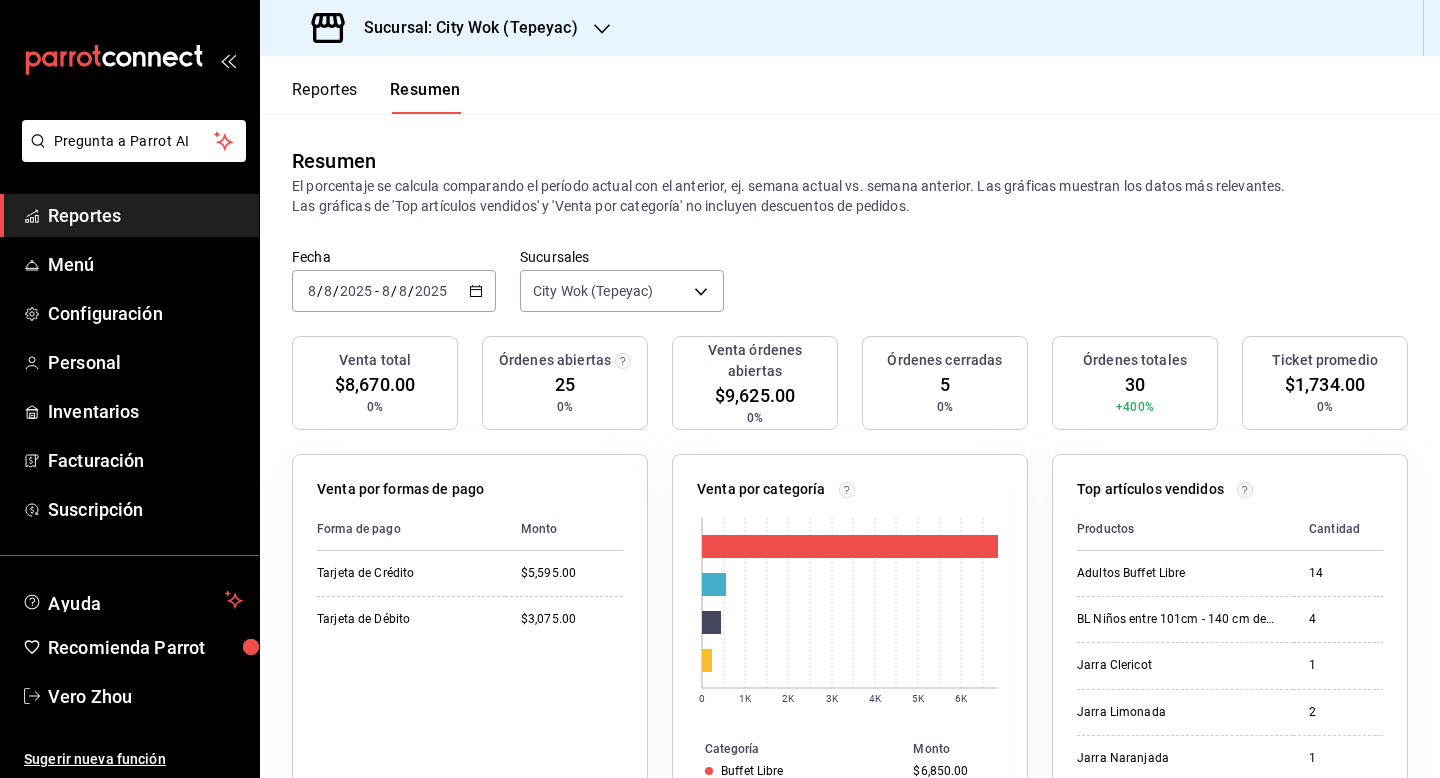 click on "Sucursal: City Wok (Tepeyac)" at bounding box center [463, 28] 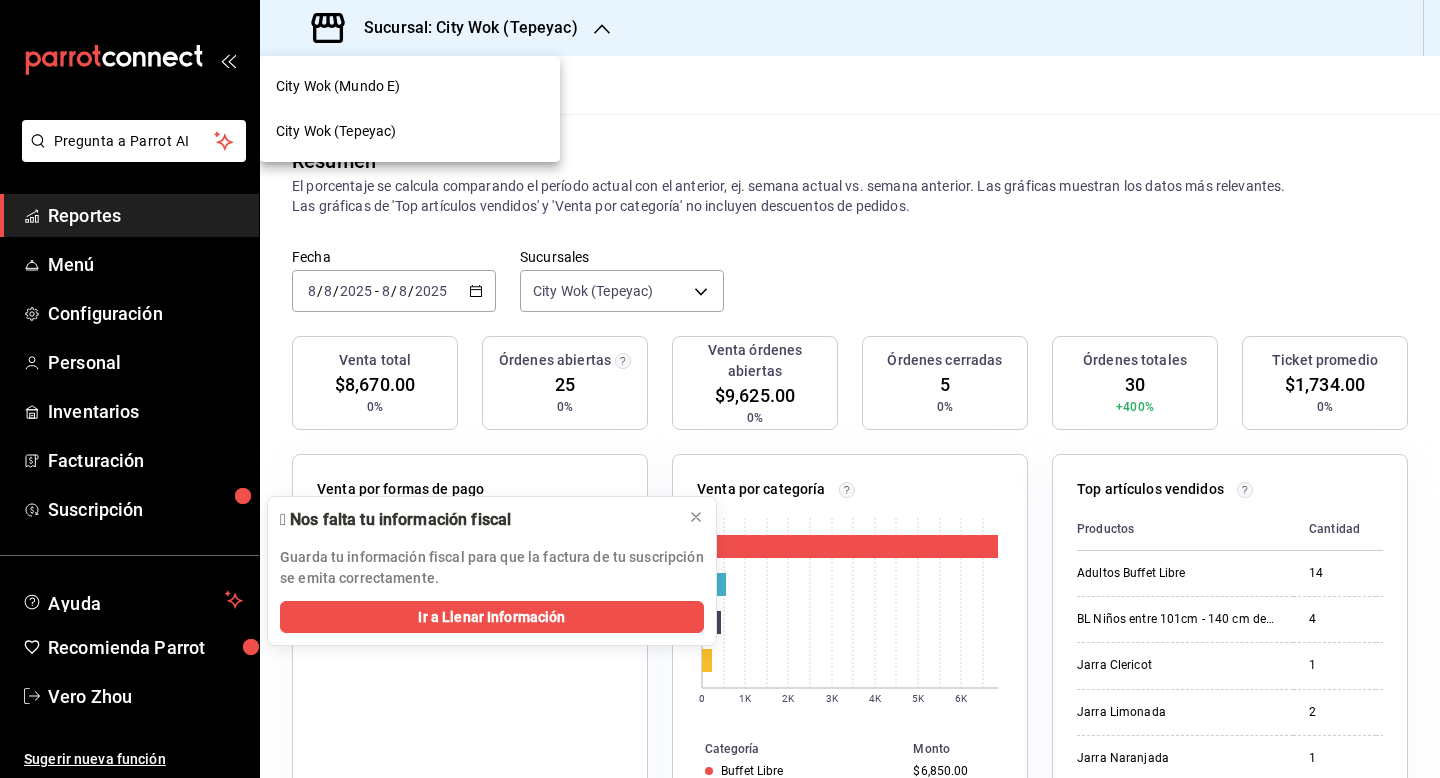 click on "City Wok (Mundo E)" at bounding box center (410, 86) 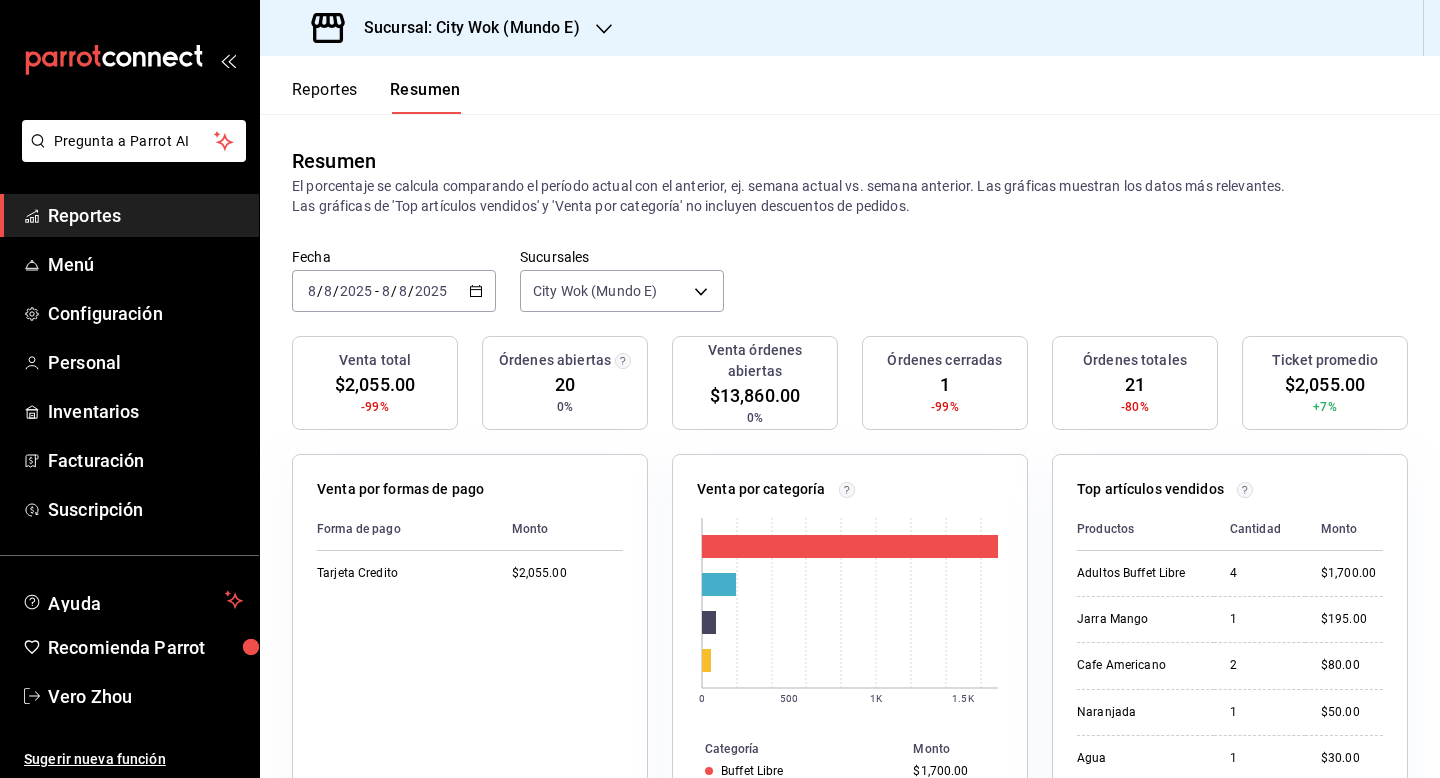click on "Sucursal: City Wok (Mundo E)" at bounding box center [464, 28] 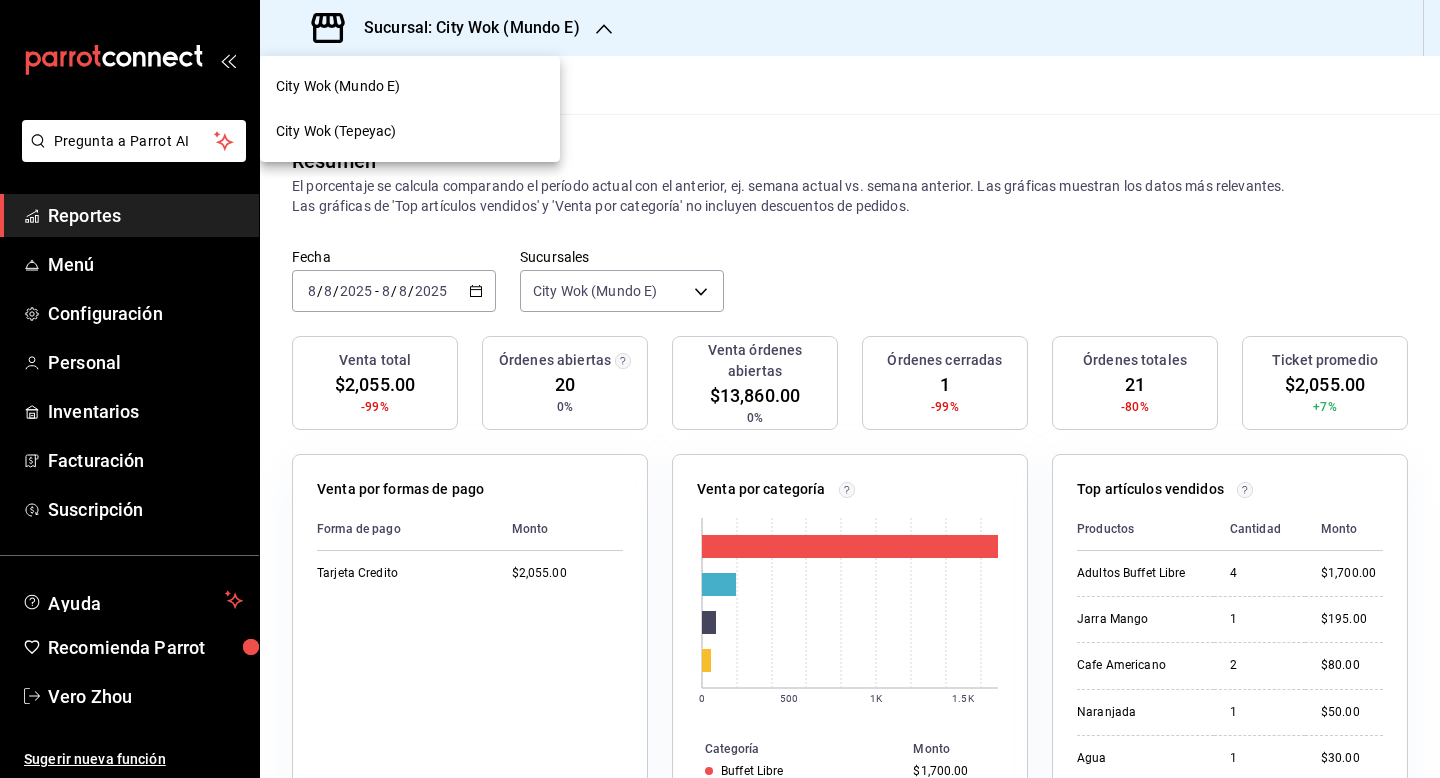 click on "City Wok (Tepeyac)" at bounding box center [410, 131] 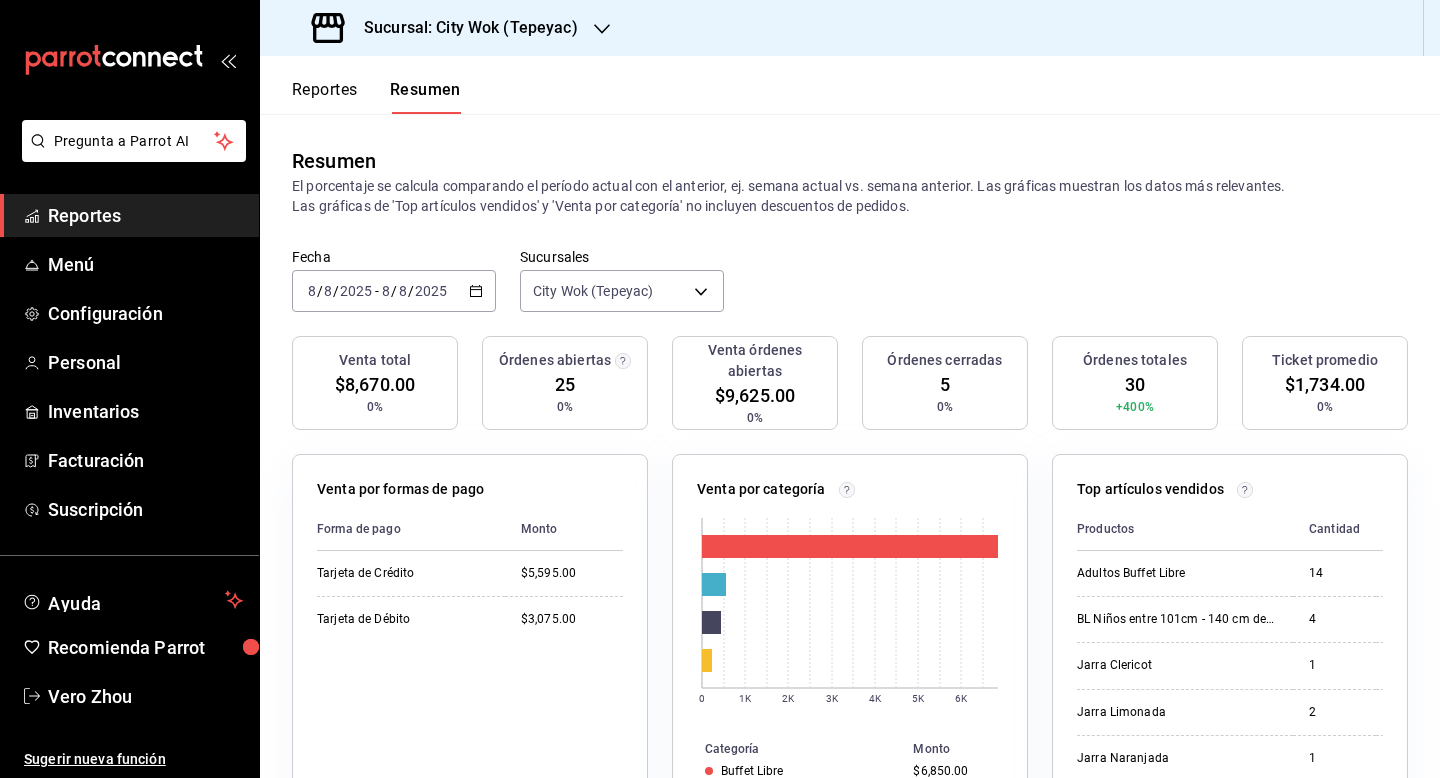 click on "Sucursal: City Wok (Tepeyac)" at bounding box center [463, 28] 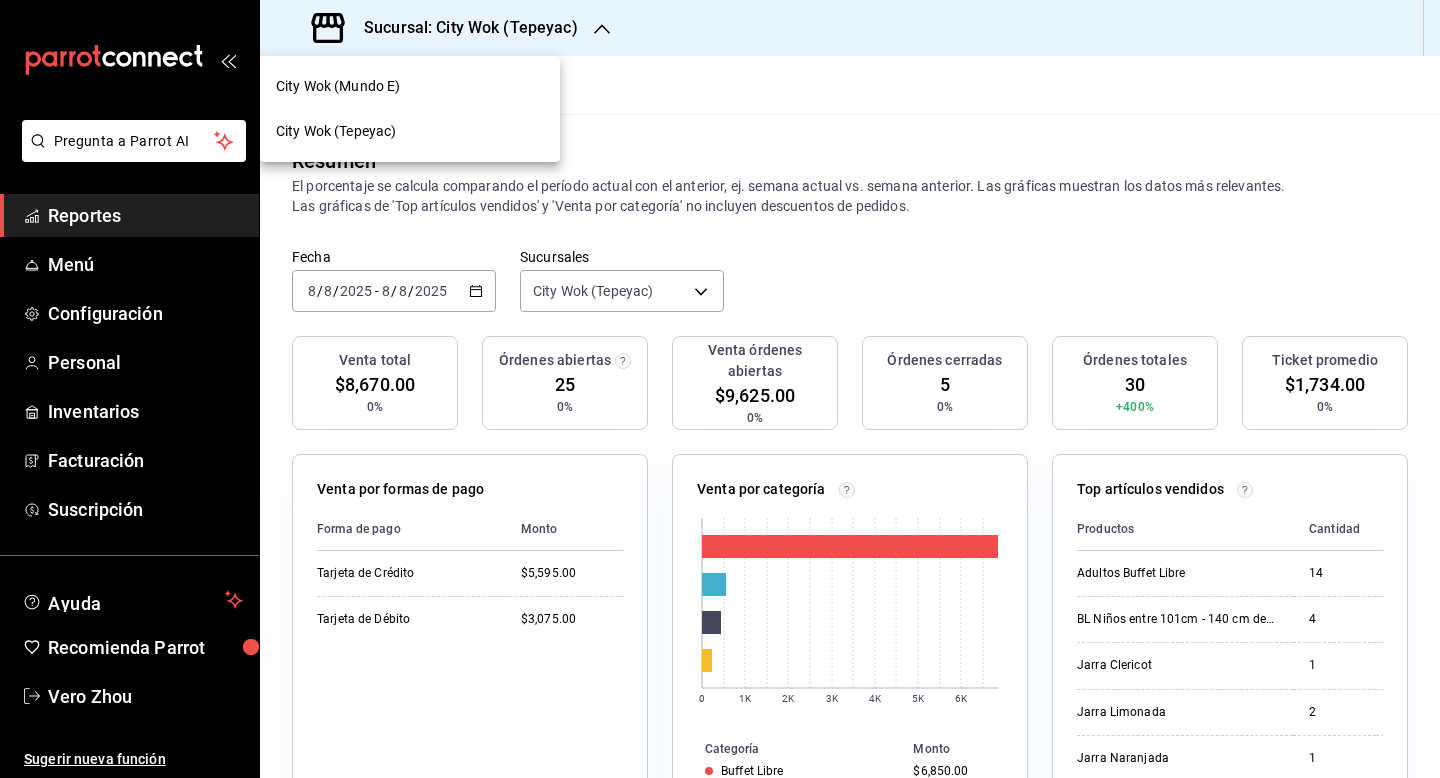 click on "City Wok (Mundo E)" at bounding box center [410, 86] 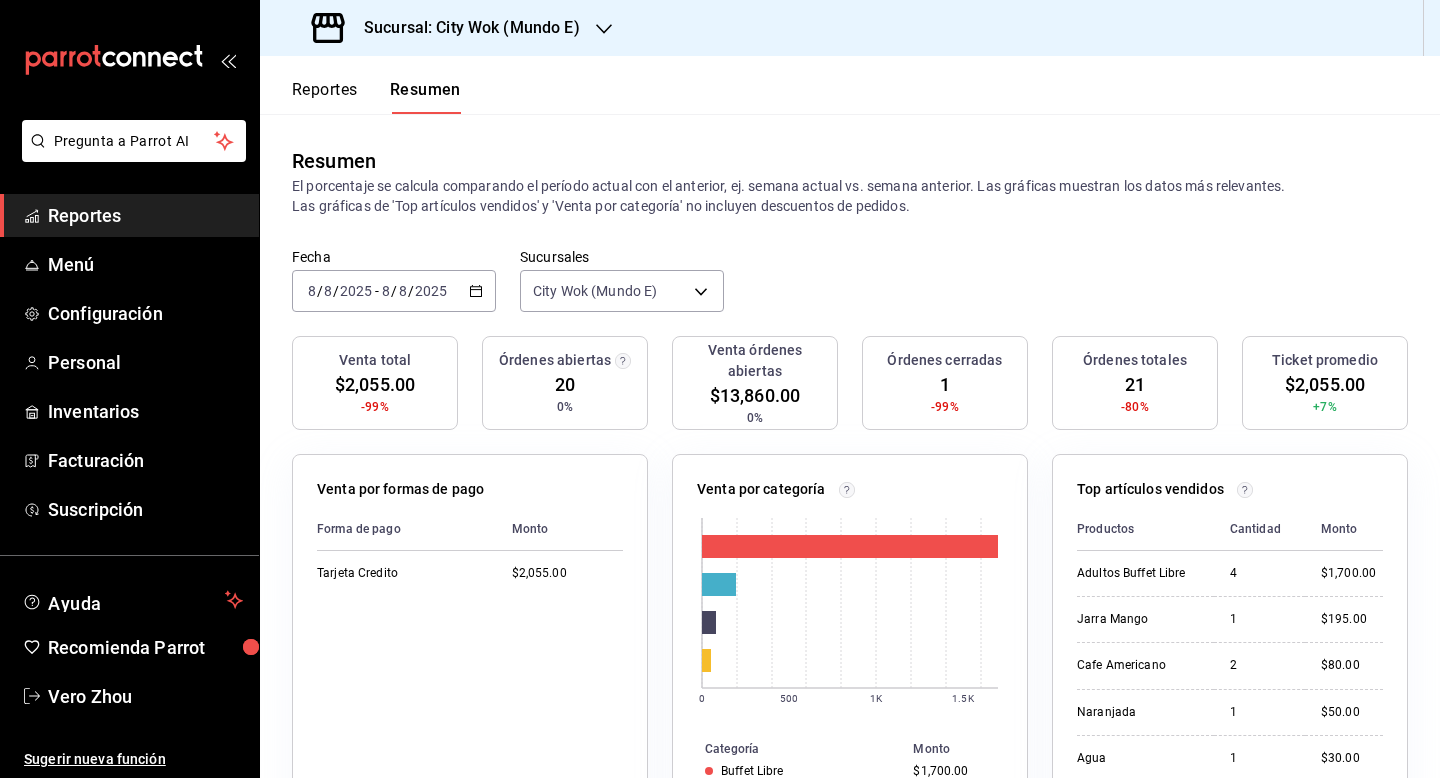 click on "Sucursal: City Wok (Mundo E)" at bounding box center (464, 28) 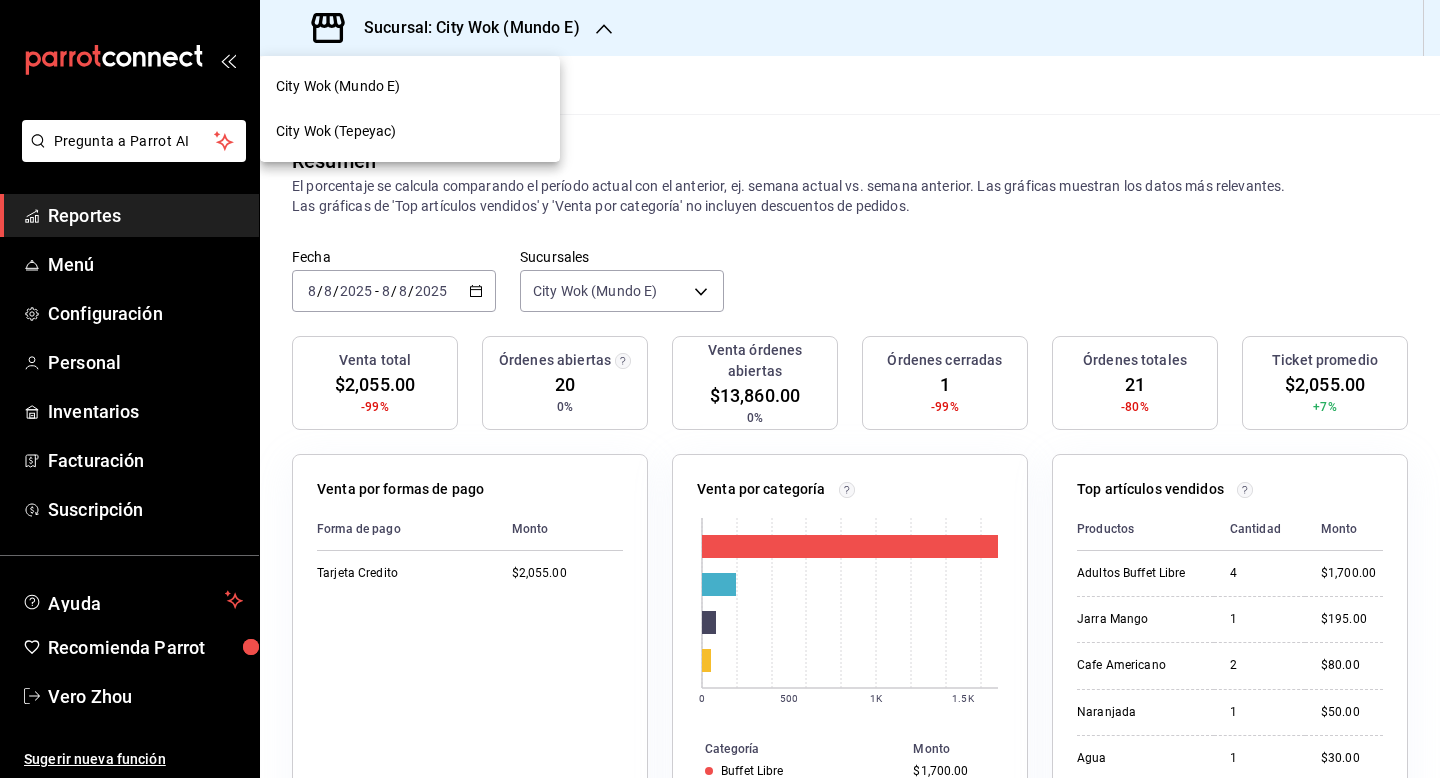 click on "City Wok (Tepeyac)" at bounding box center [410, 131] 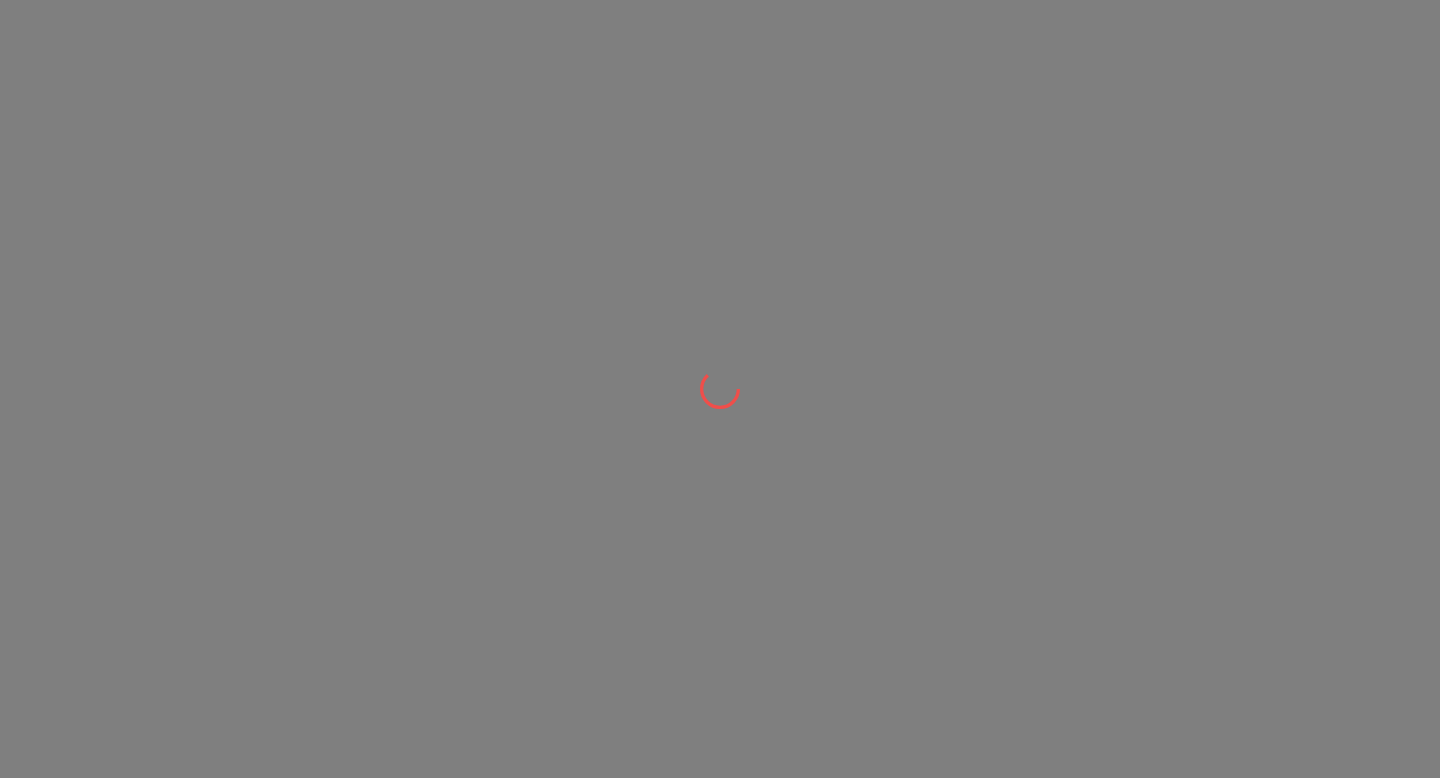 scroll, scrollTop: 0, scrollLeft: 0, axis: both 